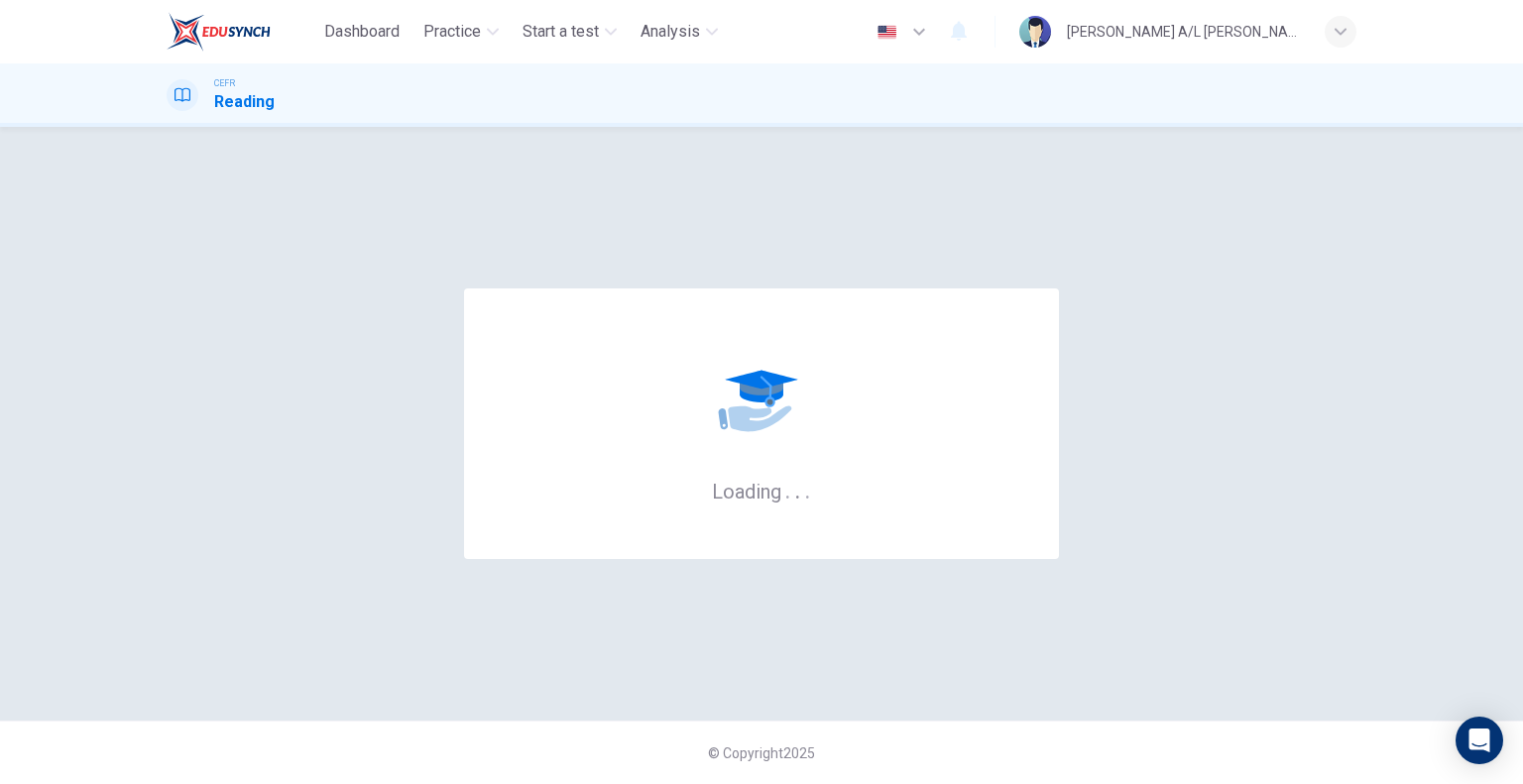 scroll, scrollTop: 0, scrollLeft: 0, axis: both 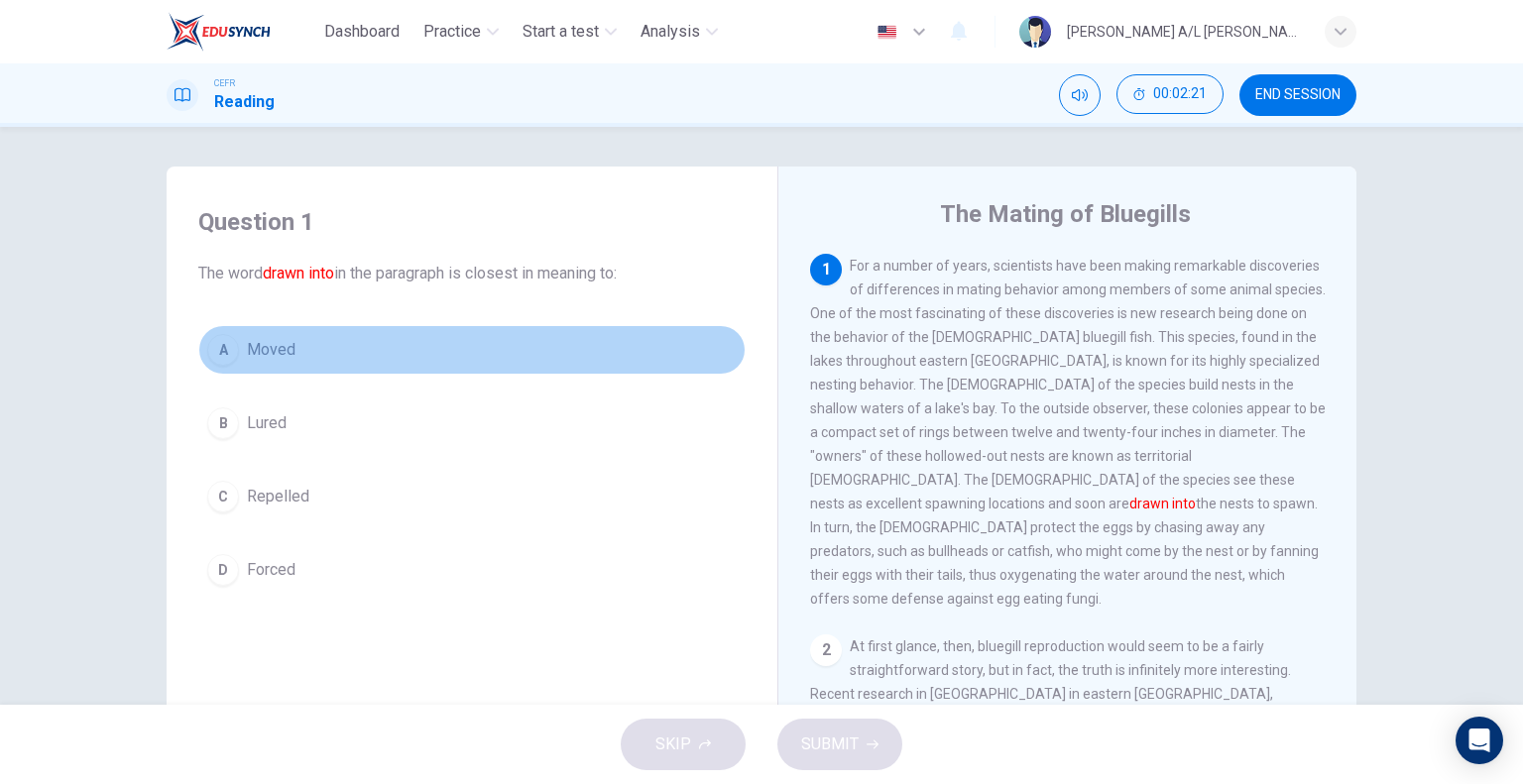 click on "Moved" at bounding box center (271, 350) 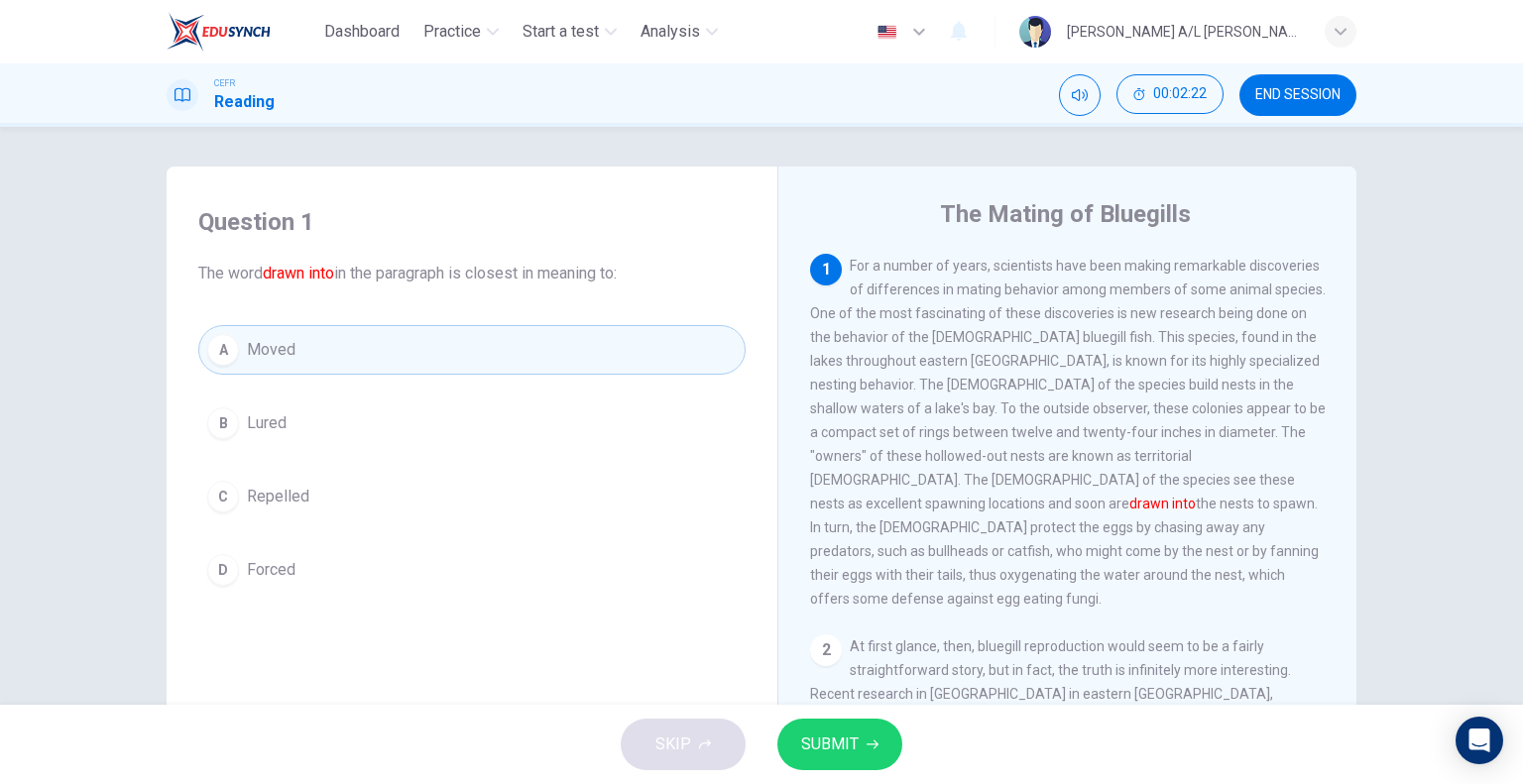 click on "SUBMIT" at bounding box center (840, 744) 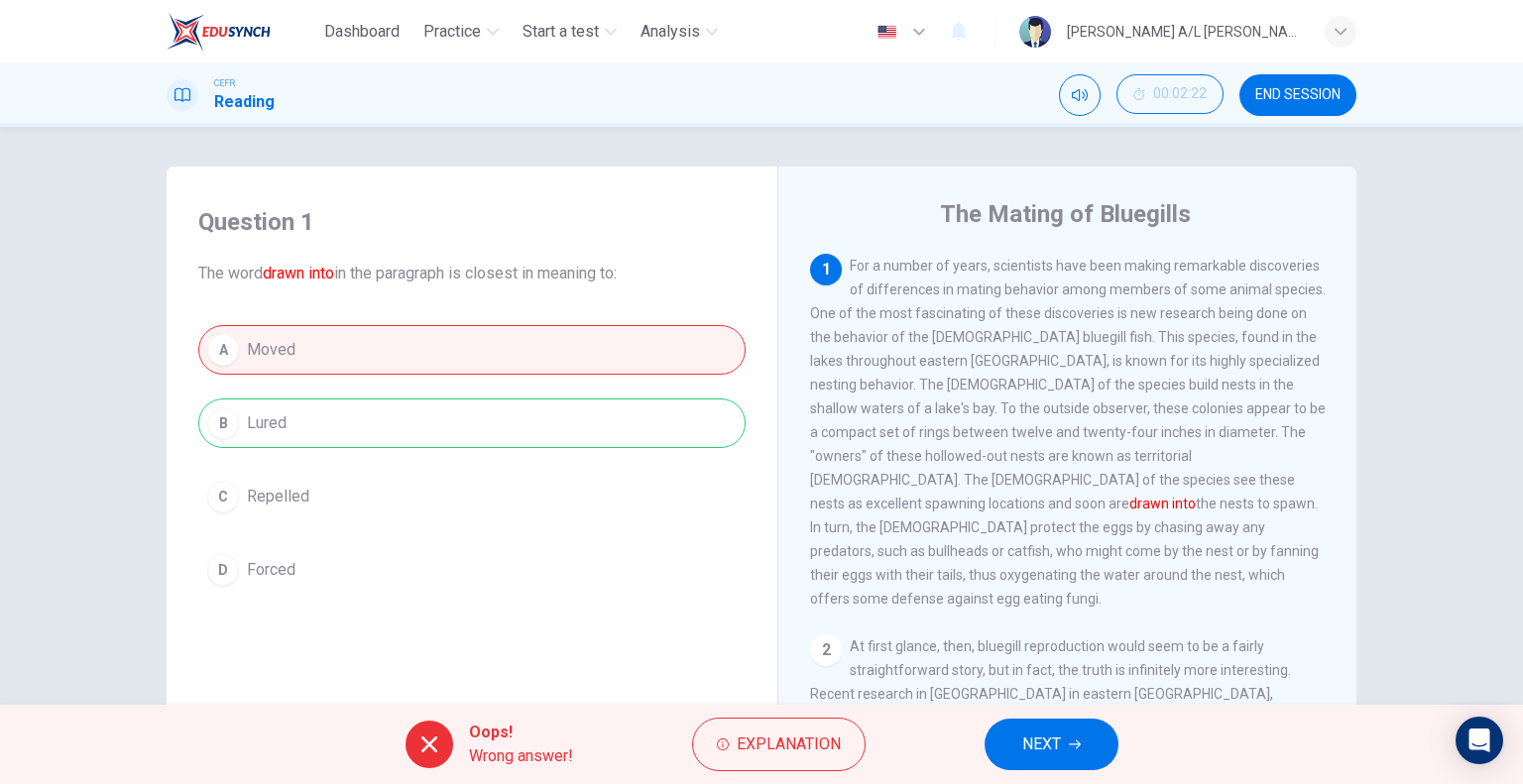 drag, startPoint x: 1309, startPoint y: 90, endPoint x: 940, endPoint y: 86, distance: 369.0217 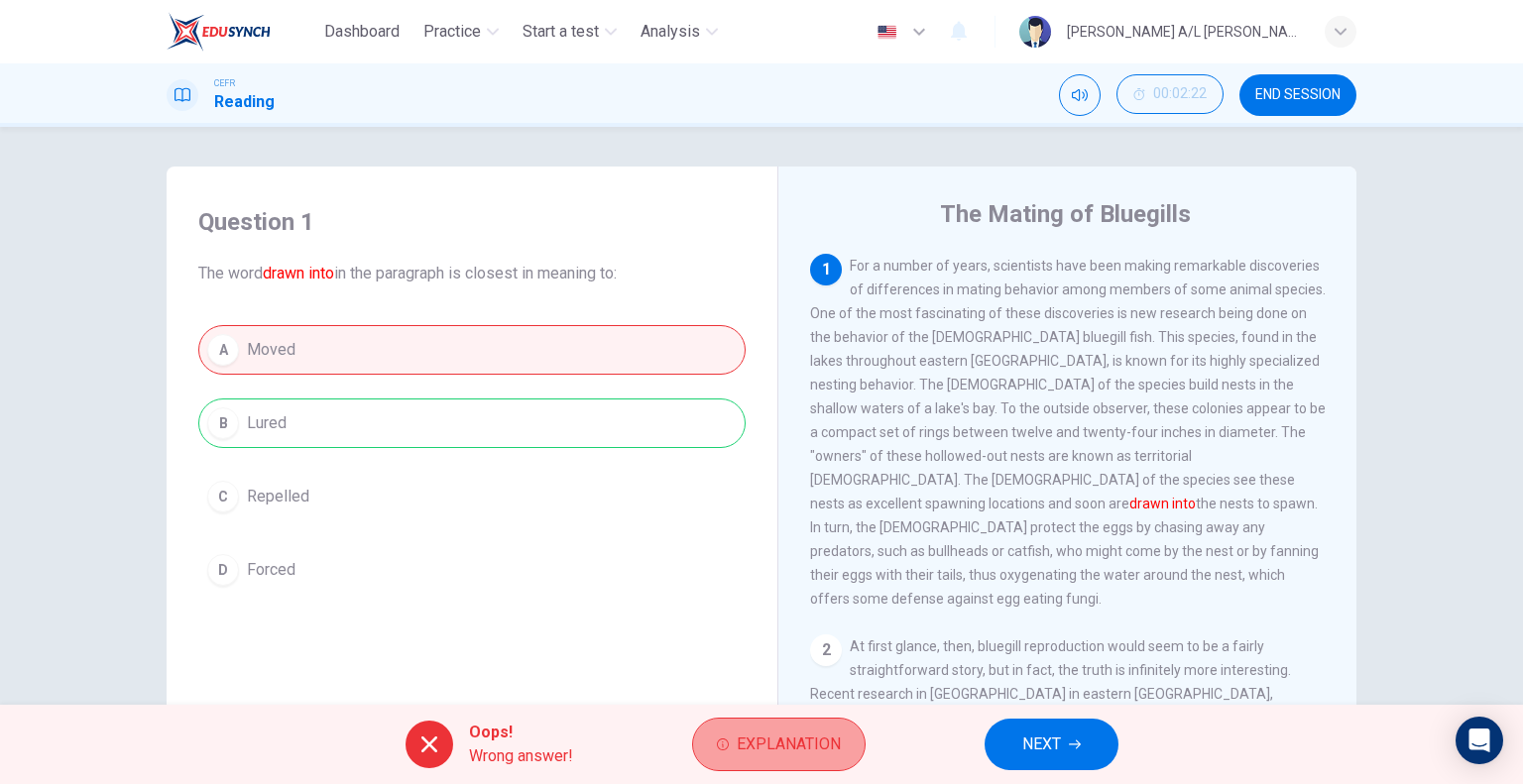 click on "Explanation" at bounding box center (788, 744) 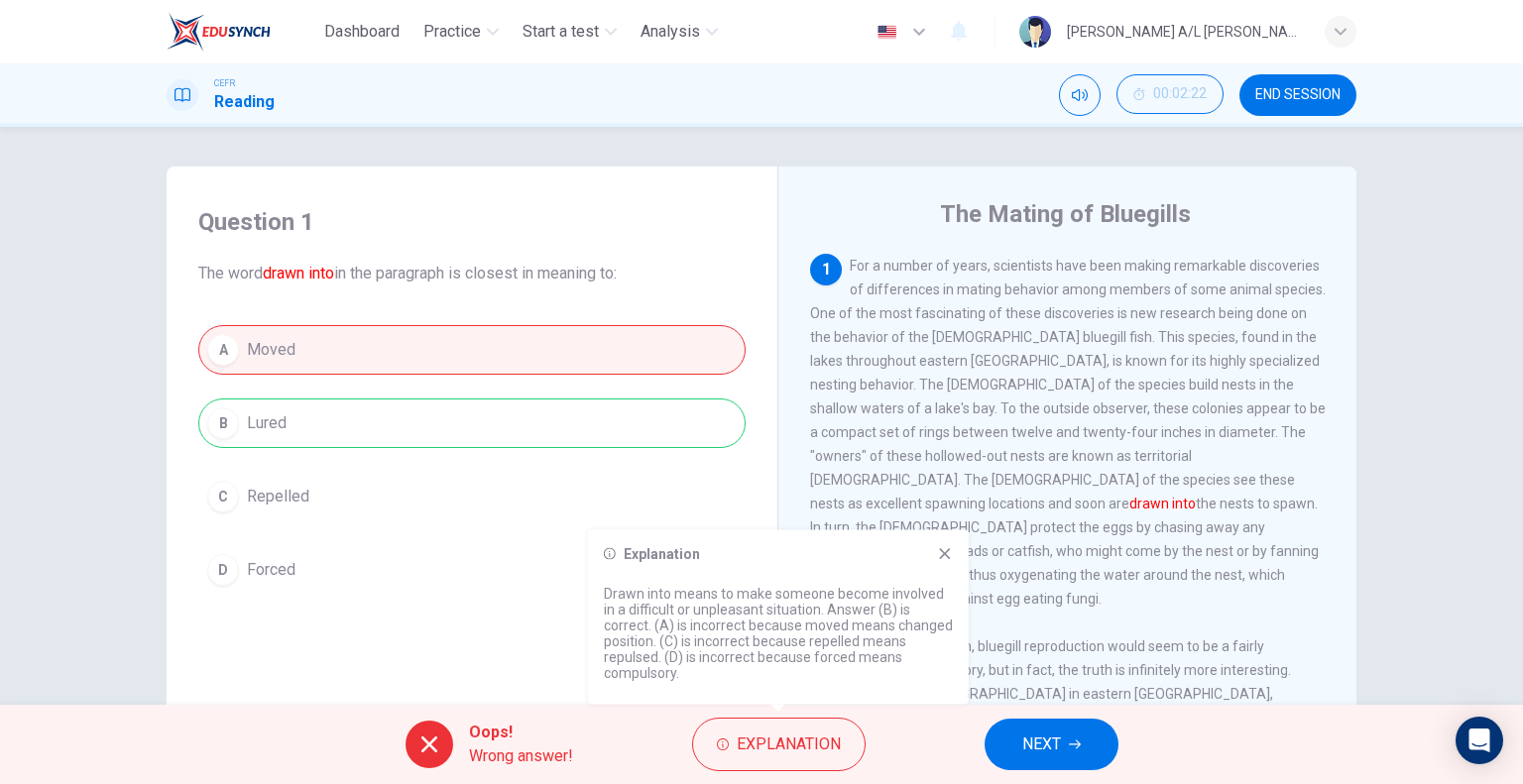 click on "END SESSION" at bounding box center (1298, 95) 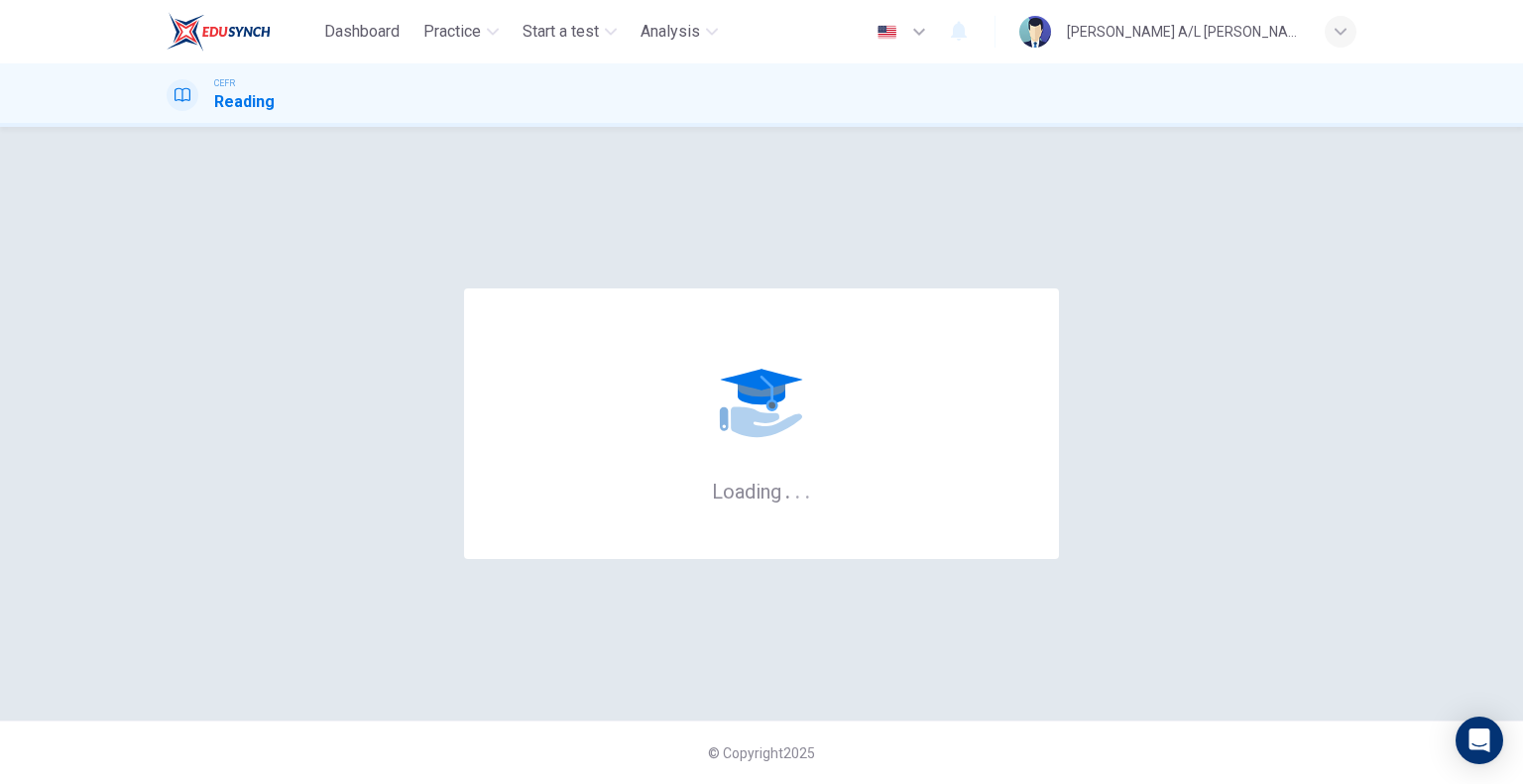scroll, scrollTop: 0, scrollLeft: 0, axis: both 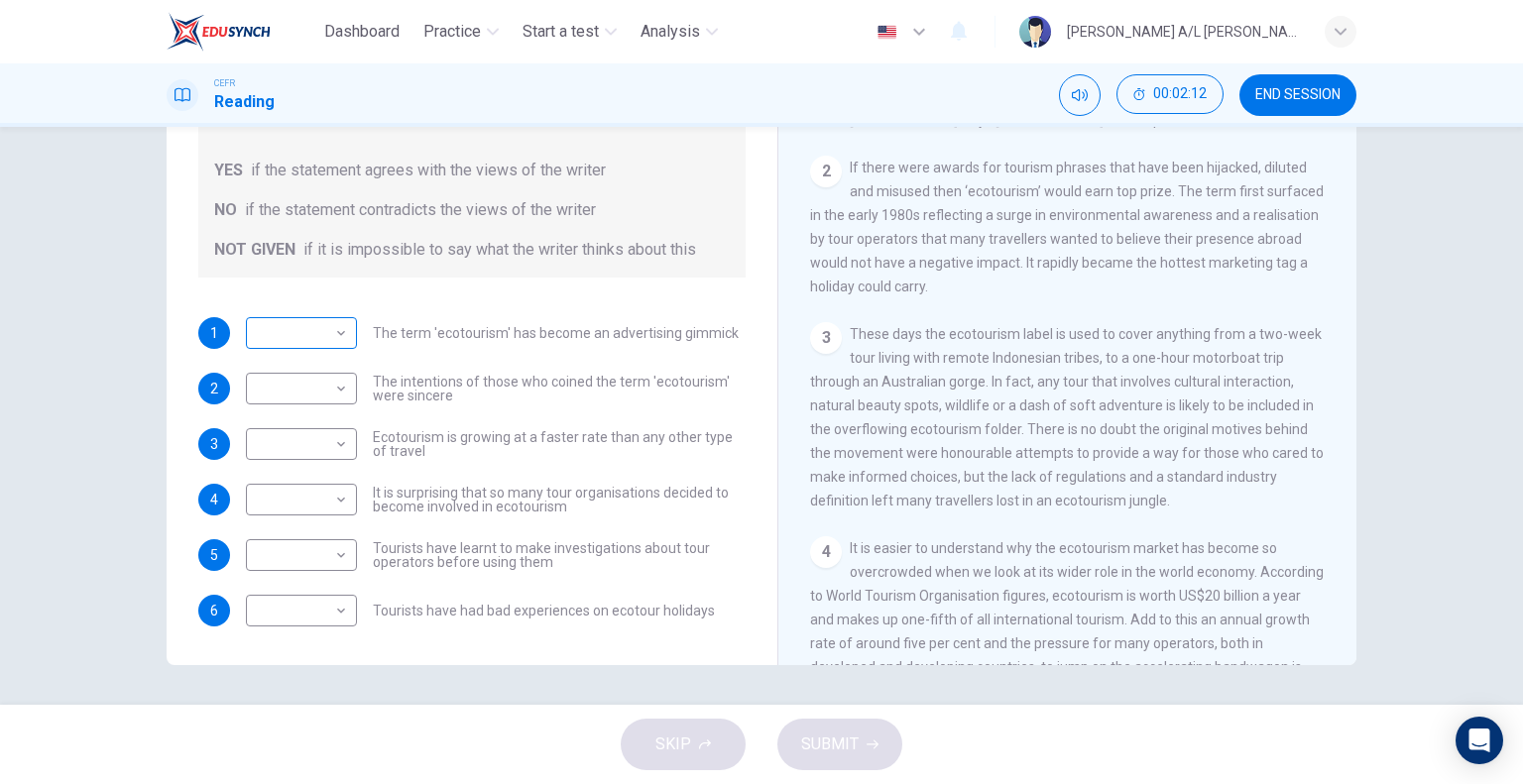 click on "Dashboard Practice Start a test Analysis English en ​ [PERSON_NAME] A/L [PERSON_NAME] CEFR Reading 00:02:12 END SESSION Questions 1 - 6 Do the following statements agree with the information given in the Reading Passage ?
In the boxes below write YES if the statement agrees with the views of the writer NO if the statement contradicts the views of the writer NOT GIVEN if it is impossible to say what the writer thinks about this 1 ​ ​ The term 'ecotourism' has become an advertising gimmick 2 ​ ​ The intentions of those who coined the term 'ecotourism' were sincere 3 ​ ​ Ecotourism is growing at a faster rate than any other type of travel 4 ​ ​ It is surprising that so many tour organisations decided to become involved in ecotourism 5 ​ ​ Tourists have learnt to make investigations about tour operators before using them 6 ​ ​ Tourists have had bad experiences on ecotour holidays It's Eco-logical CLICK TO ZOOM Click to Zoom 1 2 3 4 5 6 7 8 SKIP SUBMIT
Dashboard Practice Analysis" at bounding box center (762, 392) 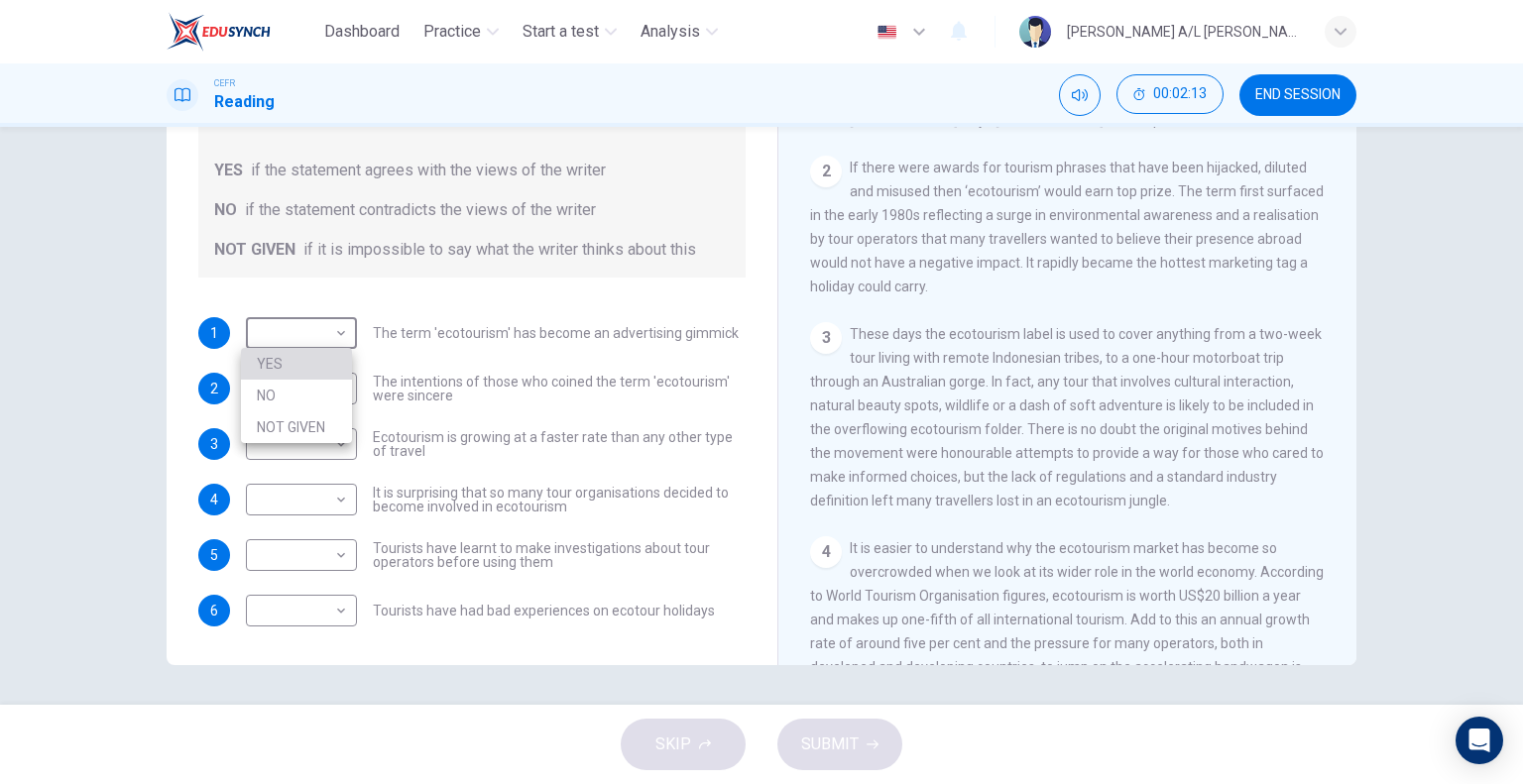 click on "YES" at bounding box center [296, 364] 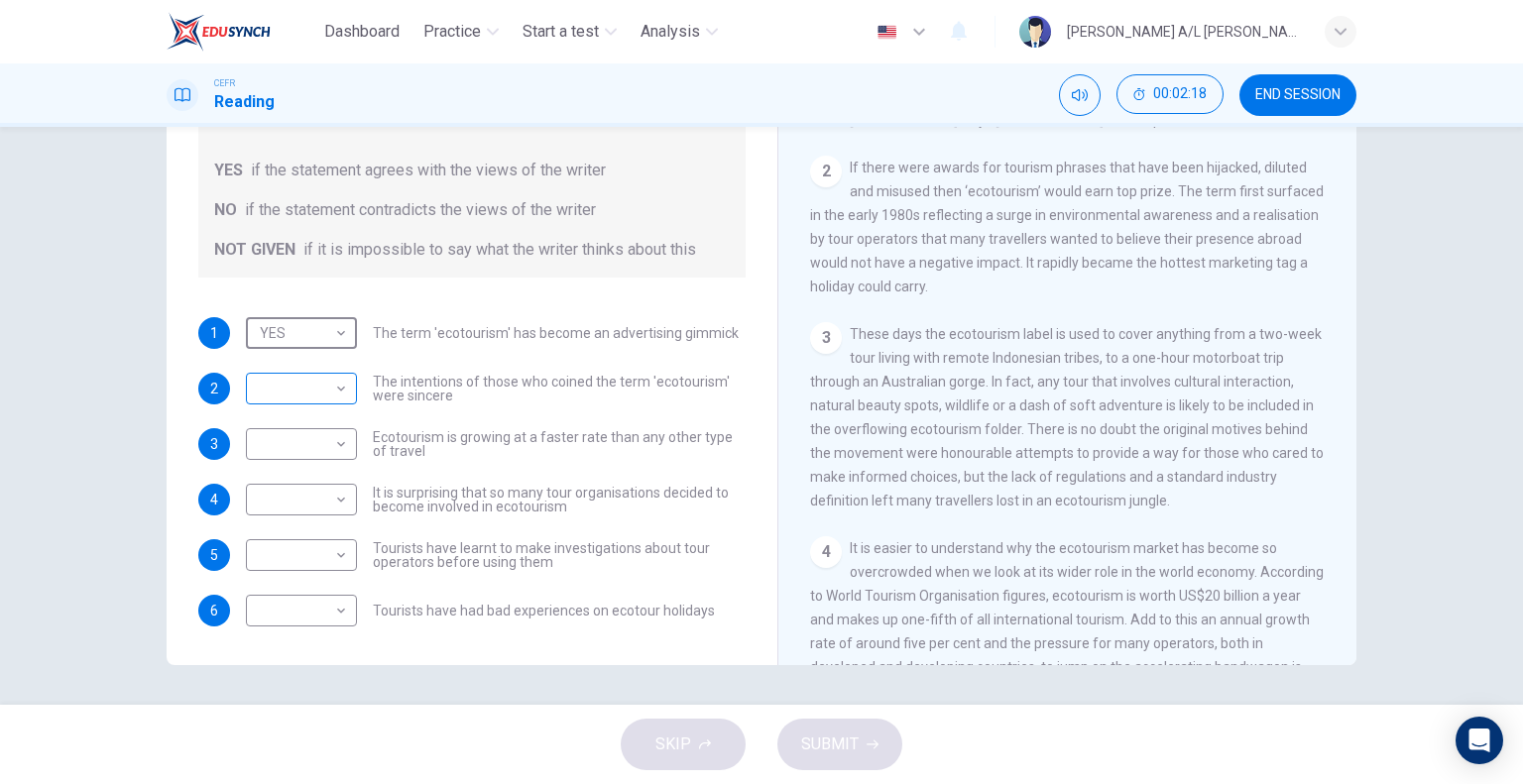 click on "Dashboard Practice Start a test Analysis English en ​ SREERAM NAIDU A/L RENGANATHAN CEFR Reading 00:02:18 END SESSION Questions 1 - 6 Do the following statements agree with the information given in the Reading Passage ?
In the boxes below write YES if the statement agrees with the views of the writer NO if the statement contradicts the views of the writer NOT GIVEN if it is impossible to say what the writer thinks about this 1 YES YES ​ The term 'ecotourism' has become an advertising gimmick 2 ​ ​ The intentions of those who coined the term 'ecotourism' were sincere 3 ​ ​ Ecotourism is growing at a faster rate than any other type of travel 4 ​ ​ It is surprising that so many tour organisations decided to become involved in ecotourism 5 ​ ​ Tourists have learnt to make investigations about tour operators before using them 6 ​ ​ Tourists have had bad experiences on ecotour holidays It's Eco-logical CLICK TO ZOOM Click to Zoom 1 2 3 4 5 6 7 8 SKIP SUBMIT
Dashboard Practice 2025" at bounding box center [762, 392] 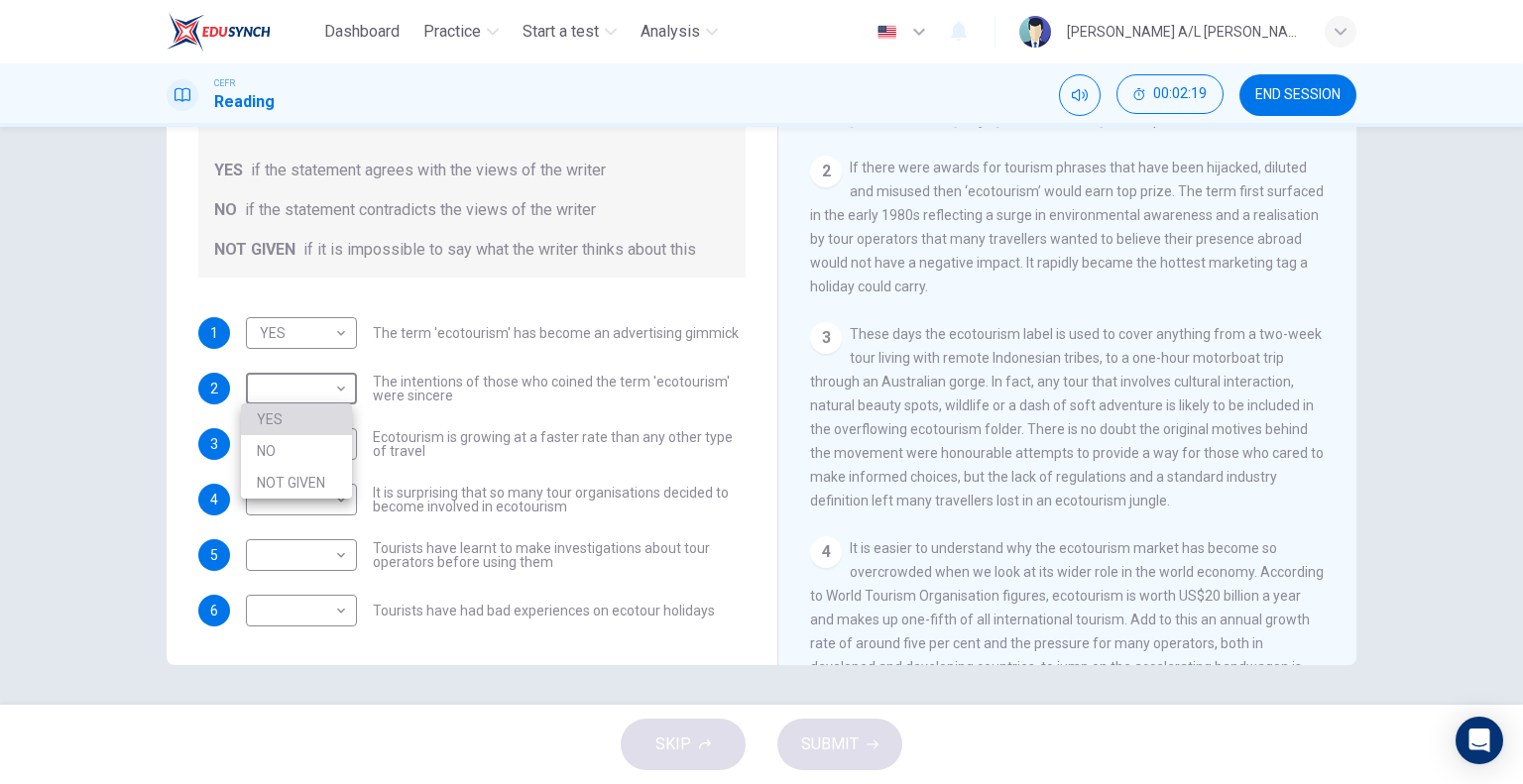 click on "YES" at bounding box center (296, 419) 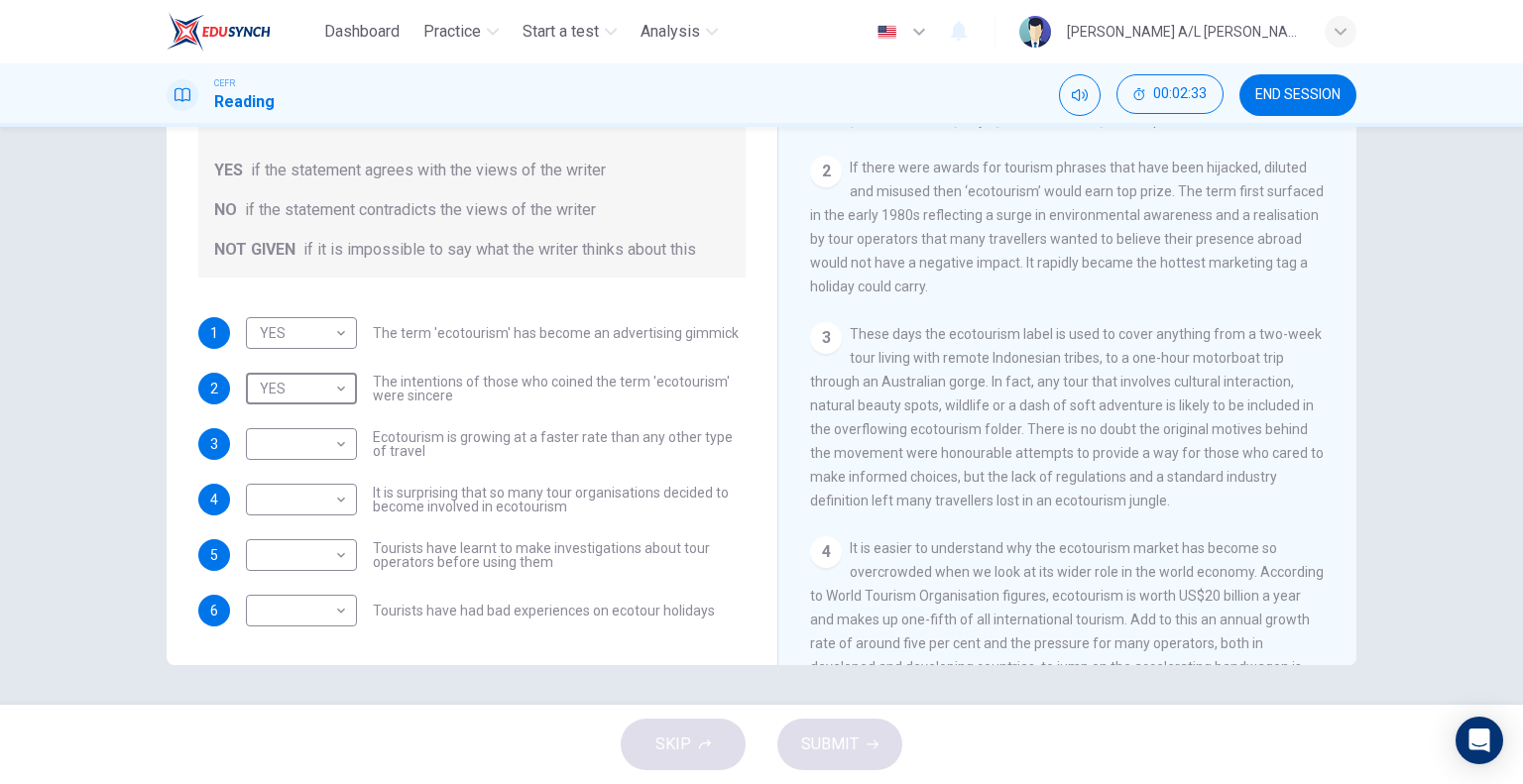 scroll, scrollTop: 496, scrollLeft: 0, axis: vertical 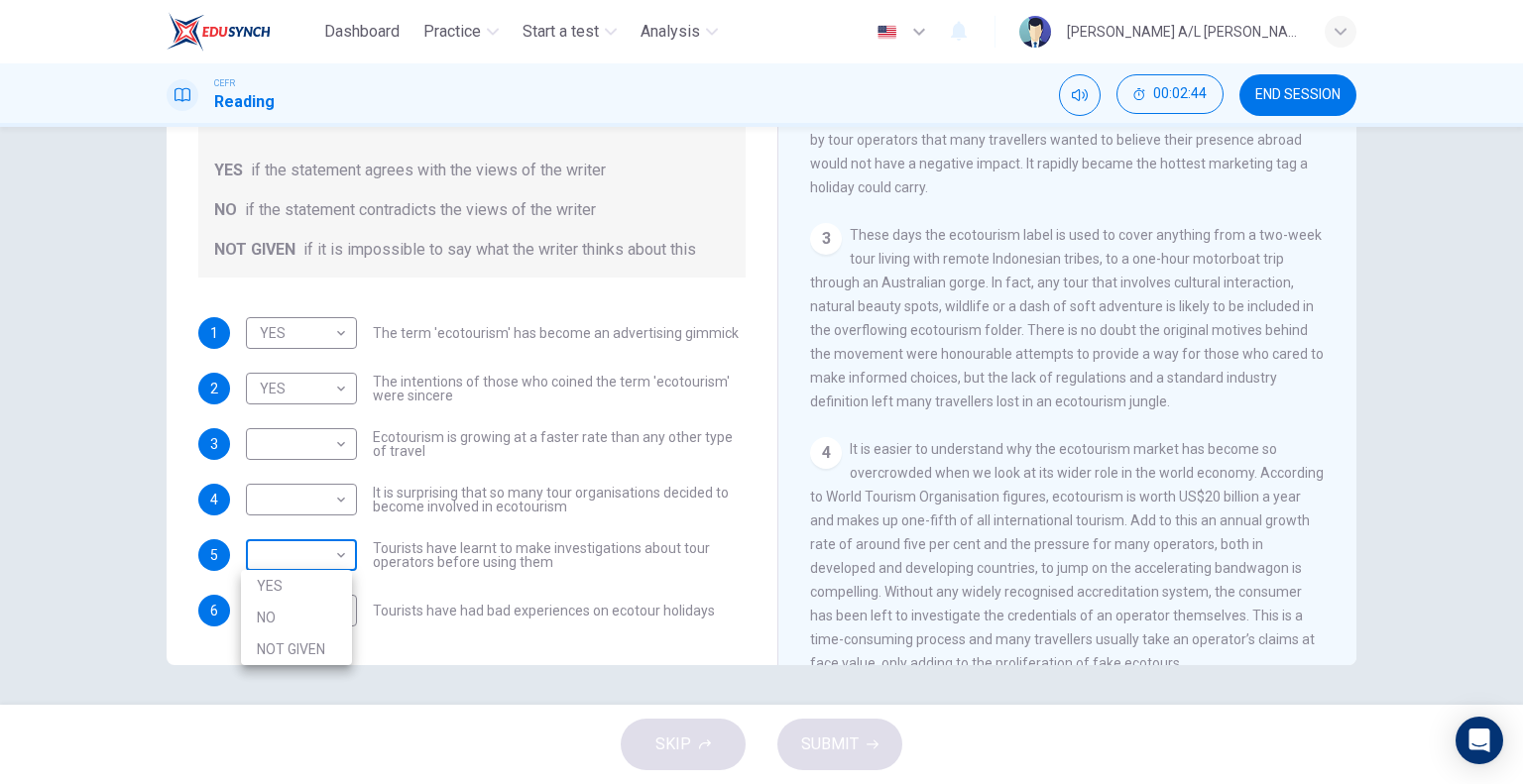 click on "Dashboard Practice Start a test Analysis English en ​ SREERAM NAIDU A/L RENGANATHAN CEFR Reading 00:02:44 END SESSION Questions 1 - 6 Do the following statements agree with the information given in the Reading Passage ?
In the boxes below write YES if the statement agrees with the views of the writer NO if the statement contradicts the views of the writer NOT GIVEN if it is impossible to say what the writer thinks about this 1 YES YES ​ The term 'ecotourism' has become an advertising gimmick 2 YES YES ​ The intentions of those who coined the term 'ecotourism' were sincere 3 ​ ​ Ecotourism is growing at a faster rate than any other type of travel 4 ​ ​ It is surprising that so many tour organisations decided to become involved in ecotourism 5 ​ ​ Tourists have learnt to make investigations about tour operators before using them 6 ​ ​ Tourists have had bad experiences on ecotour holidays It's Eco-logical CLICK TO ZOOM Click to Zoom 1 2 3 4 5 6 7 8 SKIP SUBMIT
Dashboard Practice" at bounding box center [762, 392] 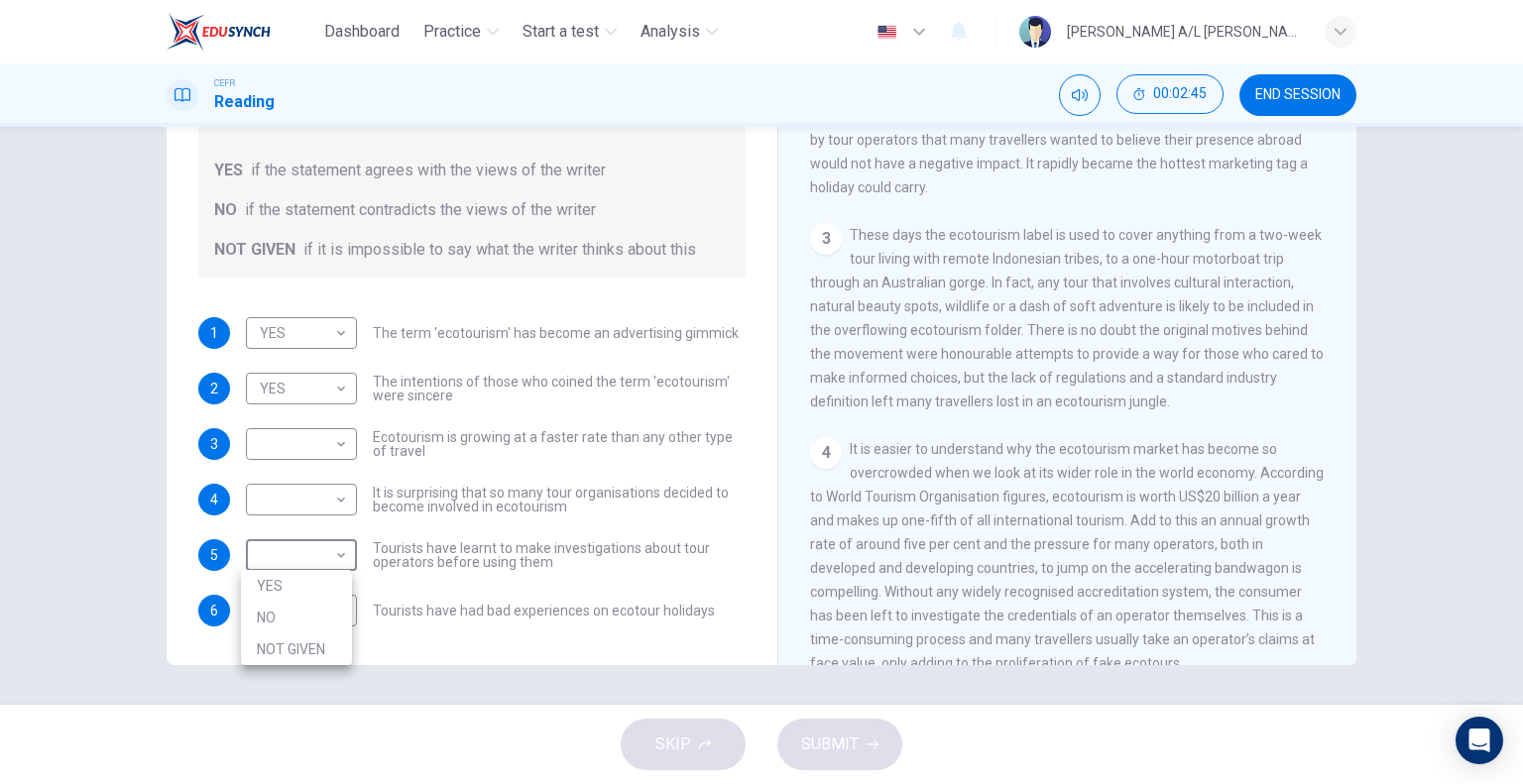 click at bounding box center [762, 392] 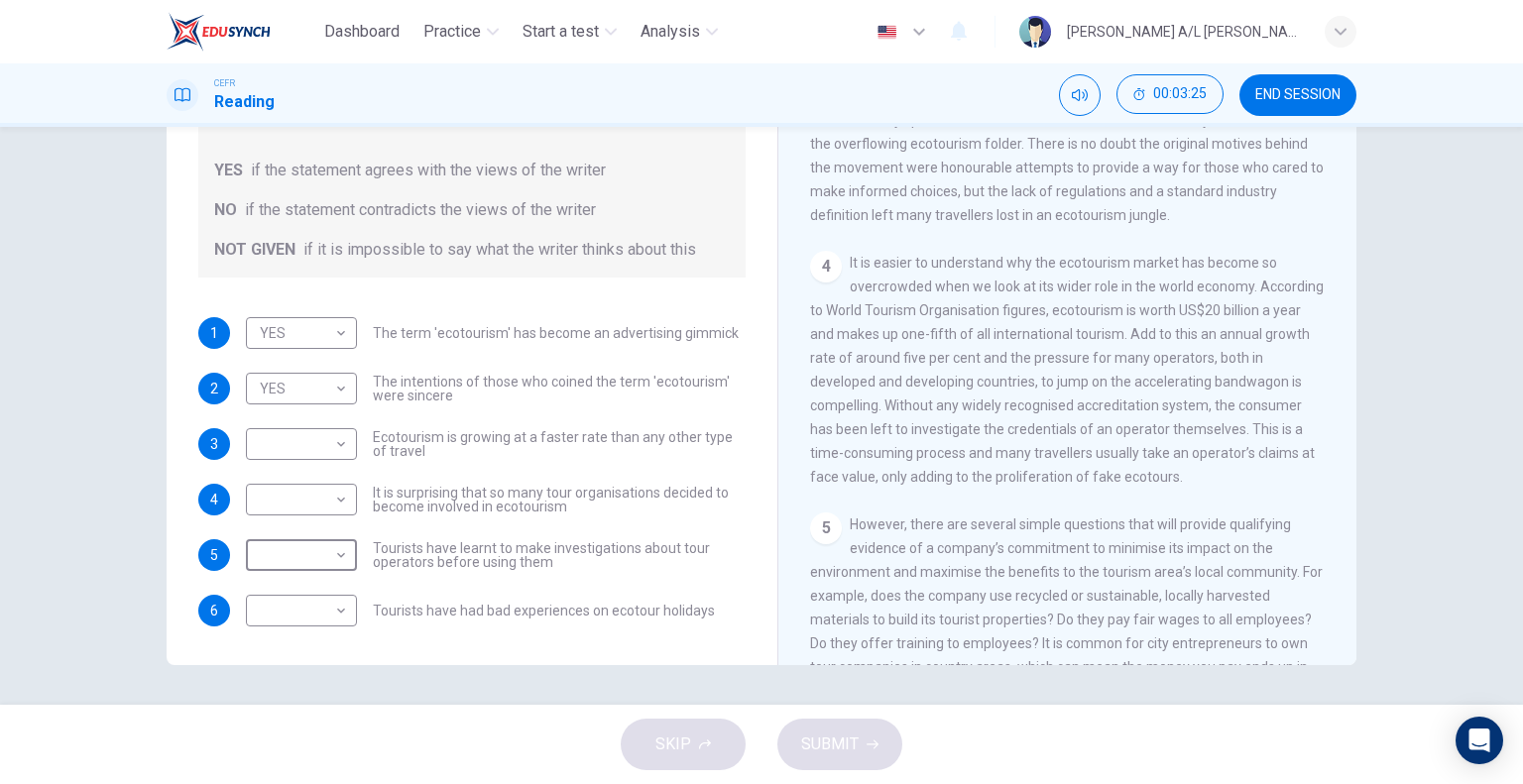scroll, scrollTop: 694, scrollLeft: 0, axis: vertical 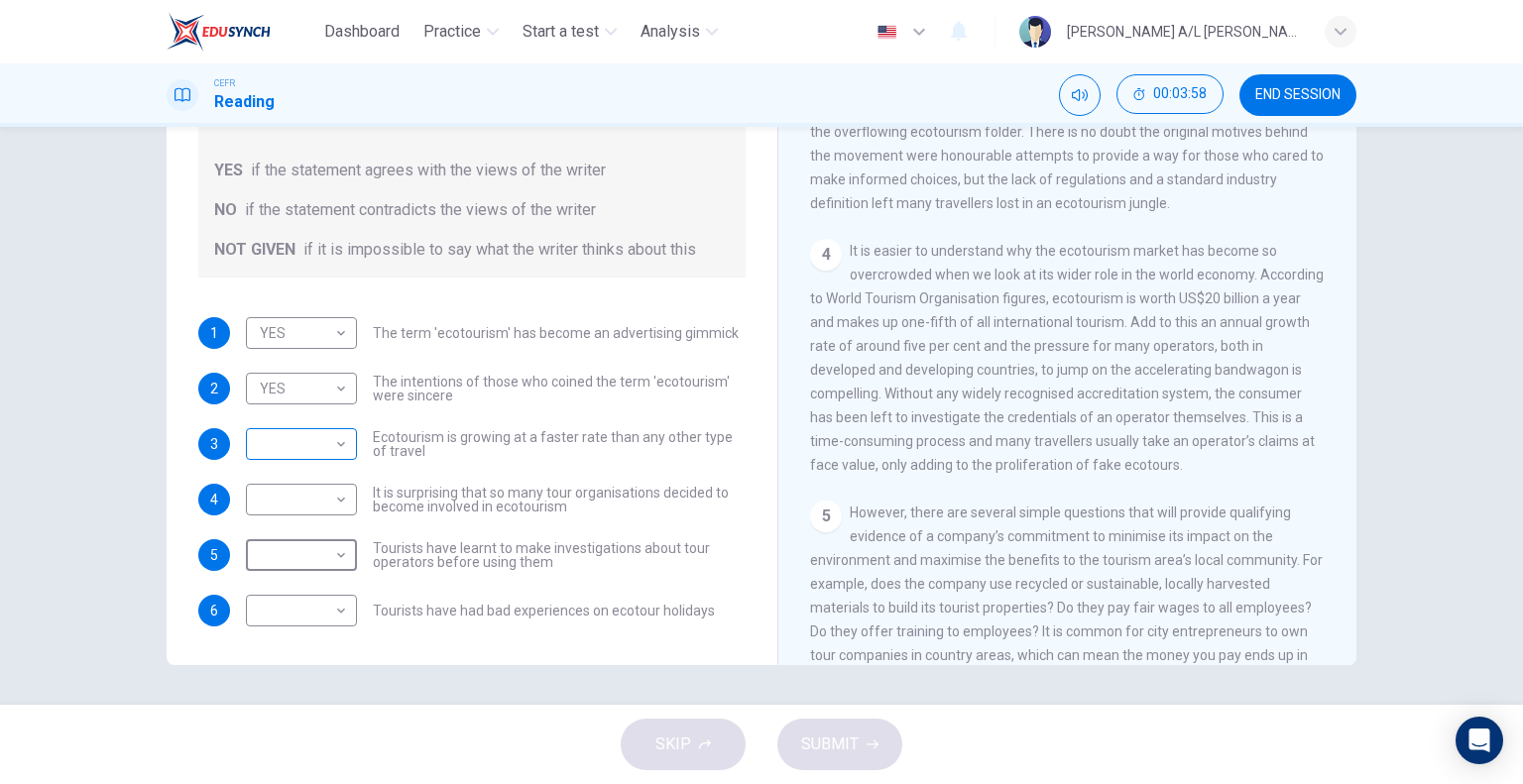click on "Dashboard Practice Start a test Analysis English en ​ SREERAM NAIDU A/L RENGANATHAN CEFR Reading 00:03:58 END SESSION Questions 1 - 6 Do the following statements agree with the information given in the Reading Passage ?
In the boxes below write YES if the statement agrees with the views of the writer NO if the statement contradicts the views of the writer NOT GIVEN if it is impossible to say what the writer thinks about this 1 YES YES ​ The term 'ecotourism' has become an advertising gimmick 2 YES YES ​ The intentions of those who coined the term 'ecotourism' were sincere 3 ​ ​ Ecotourism is growing at a faster rate than any other type of travel 4 ​ ​ It is surprising that so many tour organisations decided to become involved in ecotourism 5 ​ ​ Tourists have learnt to make investigations about tour operators before using them 6 ​ ​ Tourists have had bad experiences on ecotour holidays It's Eco-logical CLICK TO ZOOM Click to Zoom 1 2 3 4 5 6 7 8 SKIP SUBMIT
Dashboard Practice" at bounding box center (762, 392) 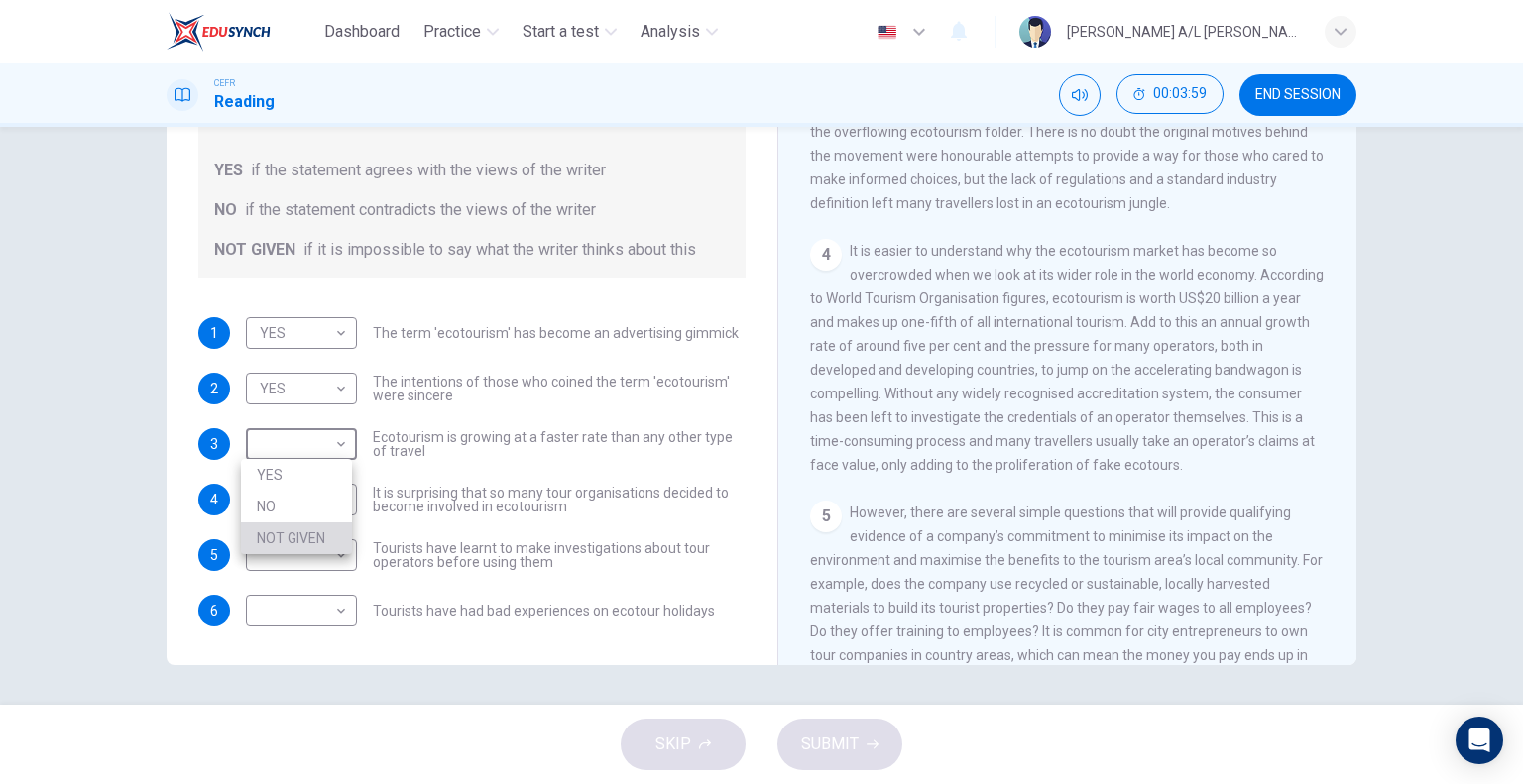 click on "NOT GIVEN" at bounding box center [296, 538] 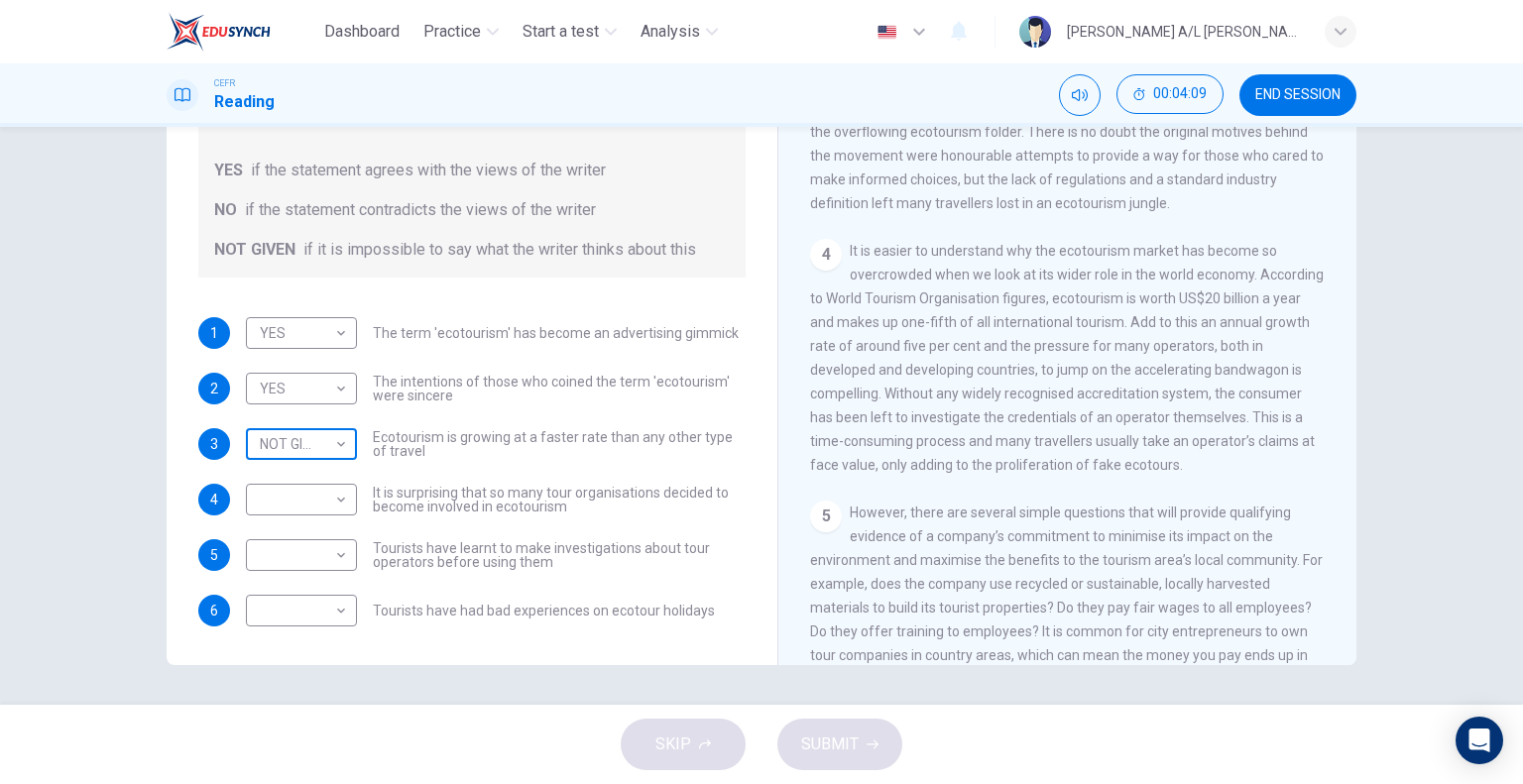 click on "Dashboard Practice Start a test Analysis English en ​ SREERAM NAIDU A/L RENGANATHAN CEFR Reading 00:04:09 END SESSION Questions 1 - 6 Do the following statements agree with the information given in the Reading Passage ?
In the boxes below write YES if the statement agrees with the views of the writer NO if the statement contradicts the views of the writer NOT GIVEN if it is impossible to say what the writer thinks about this 1 YES YES ​ The term 'ecotourism' has become an advertising gimmick 2 YES YES ​ The intentions of those who coined the term 'ecotourism' were sincere 3 NOT GIVEN NOT GIVEN ​ Ecotourism is growing at a faster rate than any other type of travel 4 ​ ​ It is surprising that so many tour organisations decided to become involved in ecotourism 5 ​ ​ Tourists have learnt to make investigations about tour operators before using them 6 ​ ​ Tourists have had bad experiences on ecotour holidays It's Eco-logical CLICK TO ZOOM Click to Zoom 1 2 3 4 5 6 7 8 SKIP SUBMIT
2025" at bounding box center (762, 392) 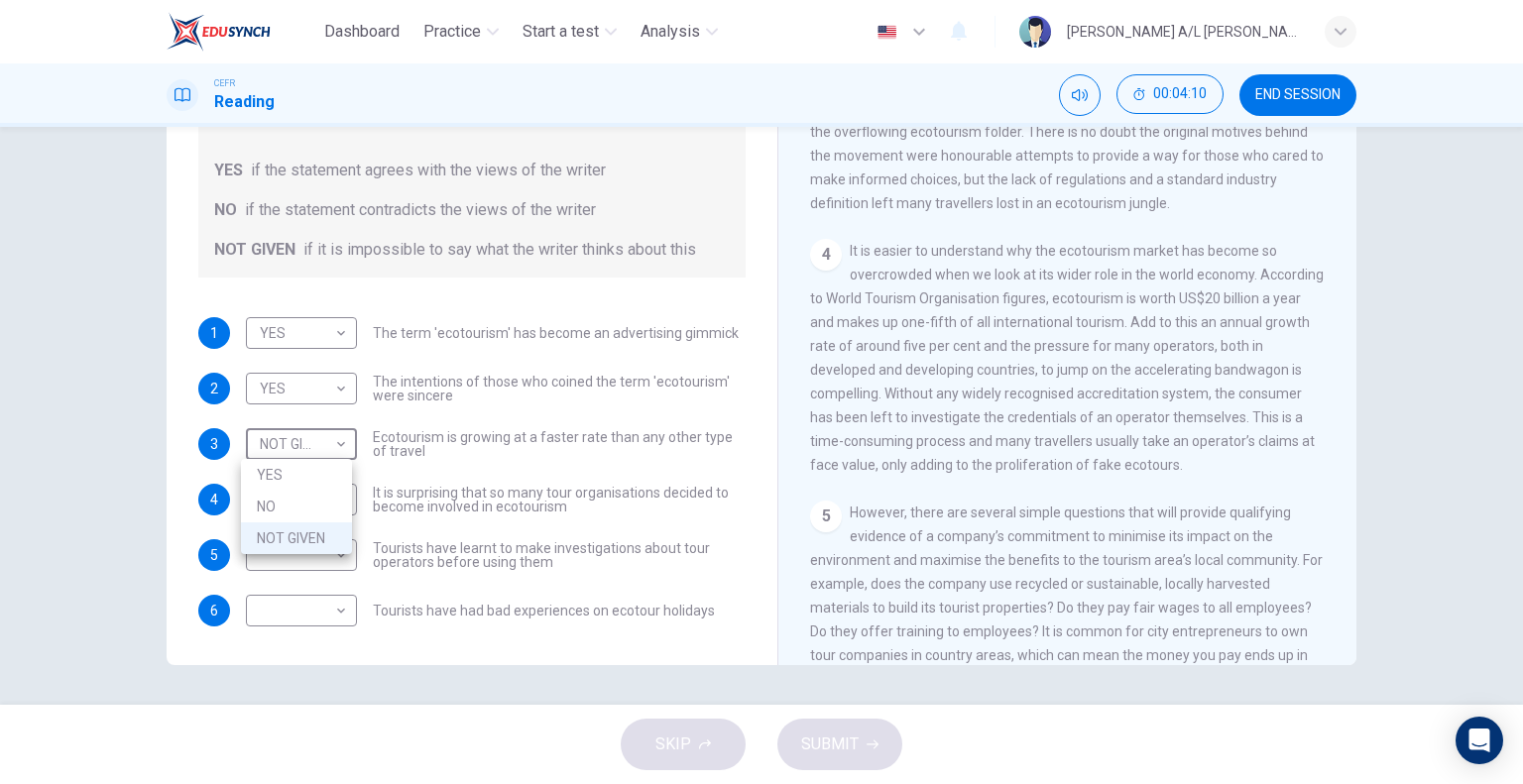 click on "NO" at bounding box center [296, 506] 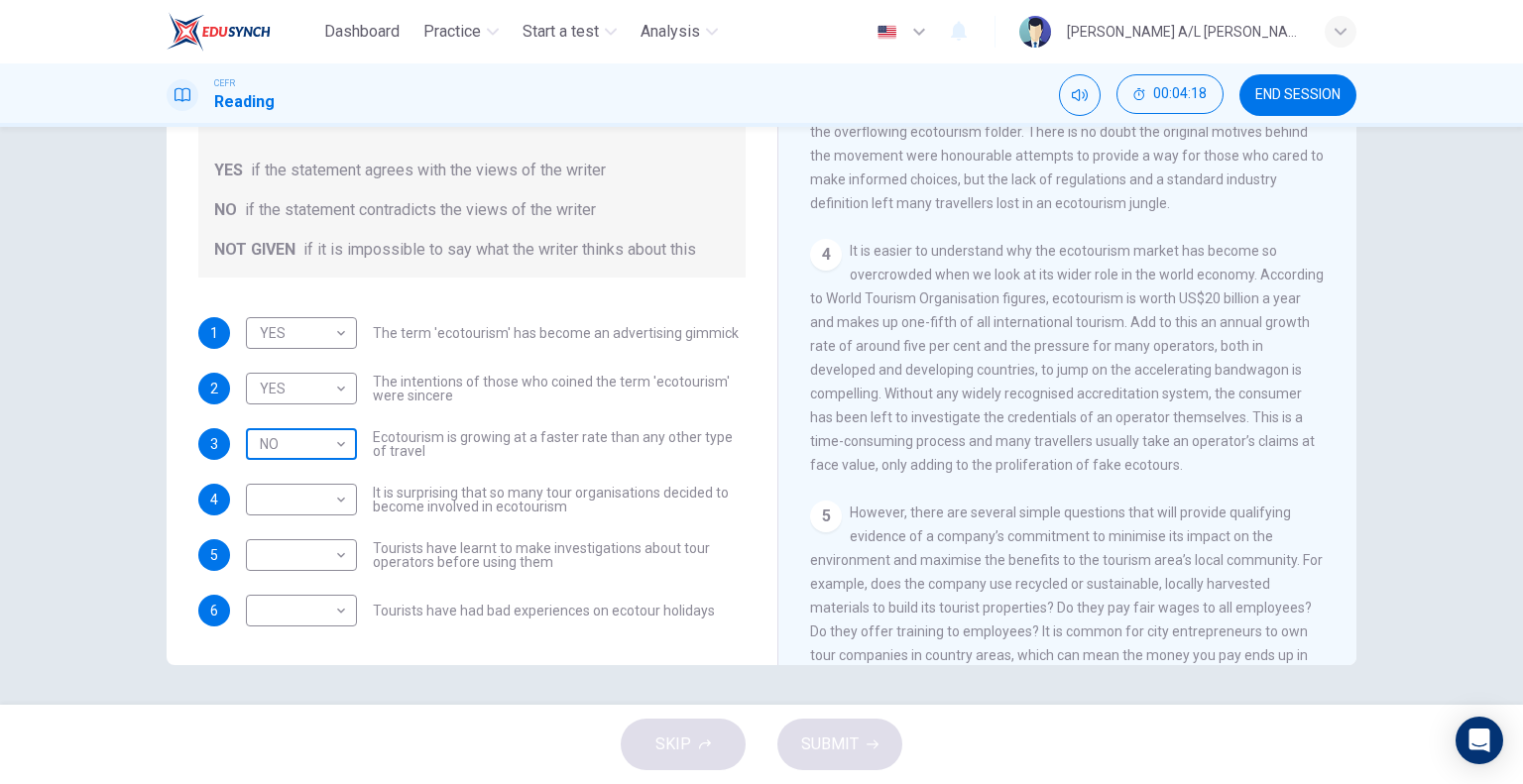 click on "Dashboard Practice Start a test Analysis English en ​ SREERAM NAIDU A/L RENGANATHAN CEFR Reading 00:04:18 END SESSION Questions 1 - 6 Do the following statements agree with the information given in the Reading Passage ?
In the boxes below write YES if the statement agrees with the views of the writer NO if the statement contradicts the views of the writer NOT GIVEN if it is impossible to say what the writer thinks about this 1 YES YES ​ The term 'ecotourism' has become an advertising gimmick 2 YES YES ​ The intentions of those who coined the term 'ecotourism' were sincere 3 NO NO ​ Ecotourism is growing at a faster rate than any other type of travel 4 ​ ​ It is surprising that so many tour organisations decided to become involved in ecotourism 5 ​ ​ Tourists have learnt to make investigations about tour operators before using them 6 ​ ​ Tourists have had bad experiences on ecotour holidays It's Eco-logical CLICK TO ZOOM Click to Zoom 1 2 3 4 5 6 7 8 SKIP SUBMIT
Dashboard Practice" at bounding box center (762, 392) 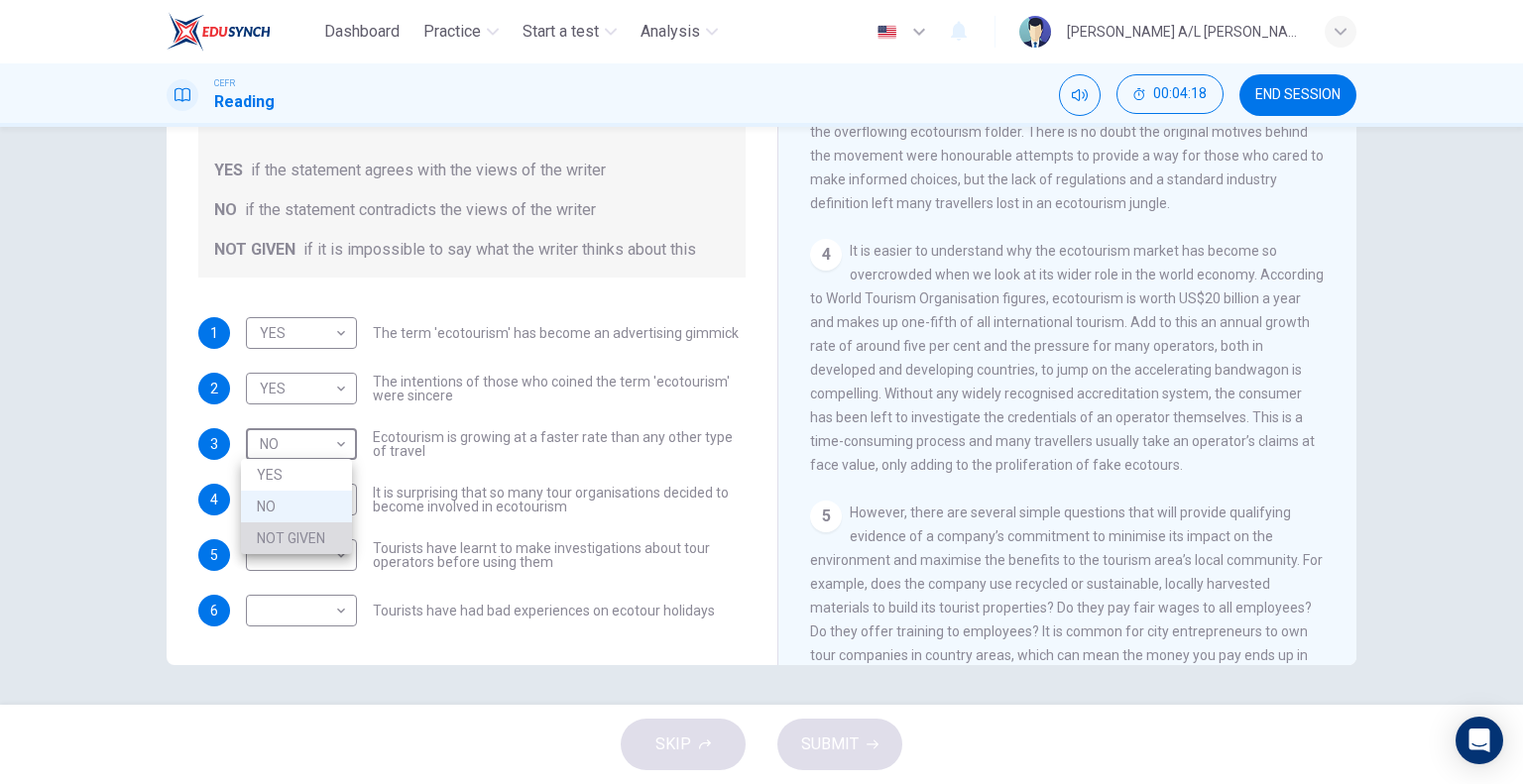click on "NOT GIVEN" at bounding box center [296, 538] 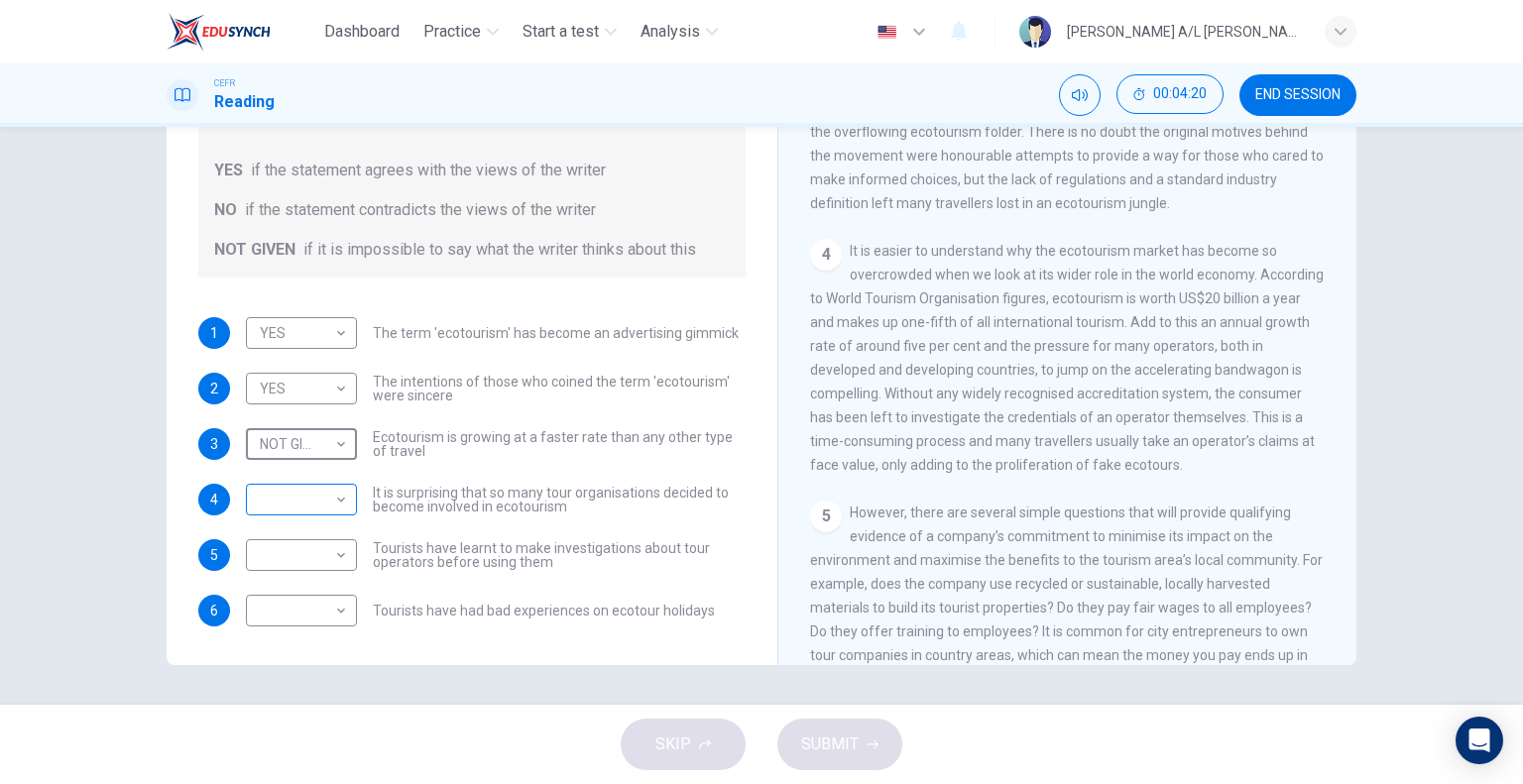 click on "Dashboard Practice Start a test Analysis English en ​ SREERAM NAIDU A/L RENGANATHAN CEFR Reading 00:04:20 END SESSION Questions 1 - 6 Do the following statements agree with the information given in the Reading Passage ?
In the boxes below write YES if the statement agrees with the views of the writer NO if the statement contradicts the views of the writer NOT GIVEN if it is impossible to say what the writer thinks about this 1 YES YES ​ The term 'ecotourism' has become an advertising gimmick 2 YES YES ​ The intentions of those who coined the term 'ecotourism' were sincere 3 NOT GIVEN NOT GIVEN ​ Ecotourism is growing at a faster rate than any other type of travel 4 ​ ​ It is surprising that so many tour organisations decided to become involved in ecotourism 5 ​ ​ Tourists have learnt to make investigations about tour operators before using them 6 ​ ​ Tourists have had bad experiences on ecotour holidays It's Eco-logical CLICK TO ZOOM Click to Zoom 1 2 3 4 5 6 7 8 SKIP SUBMIT
2025" at bounding box center (762, 392) 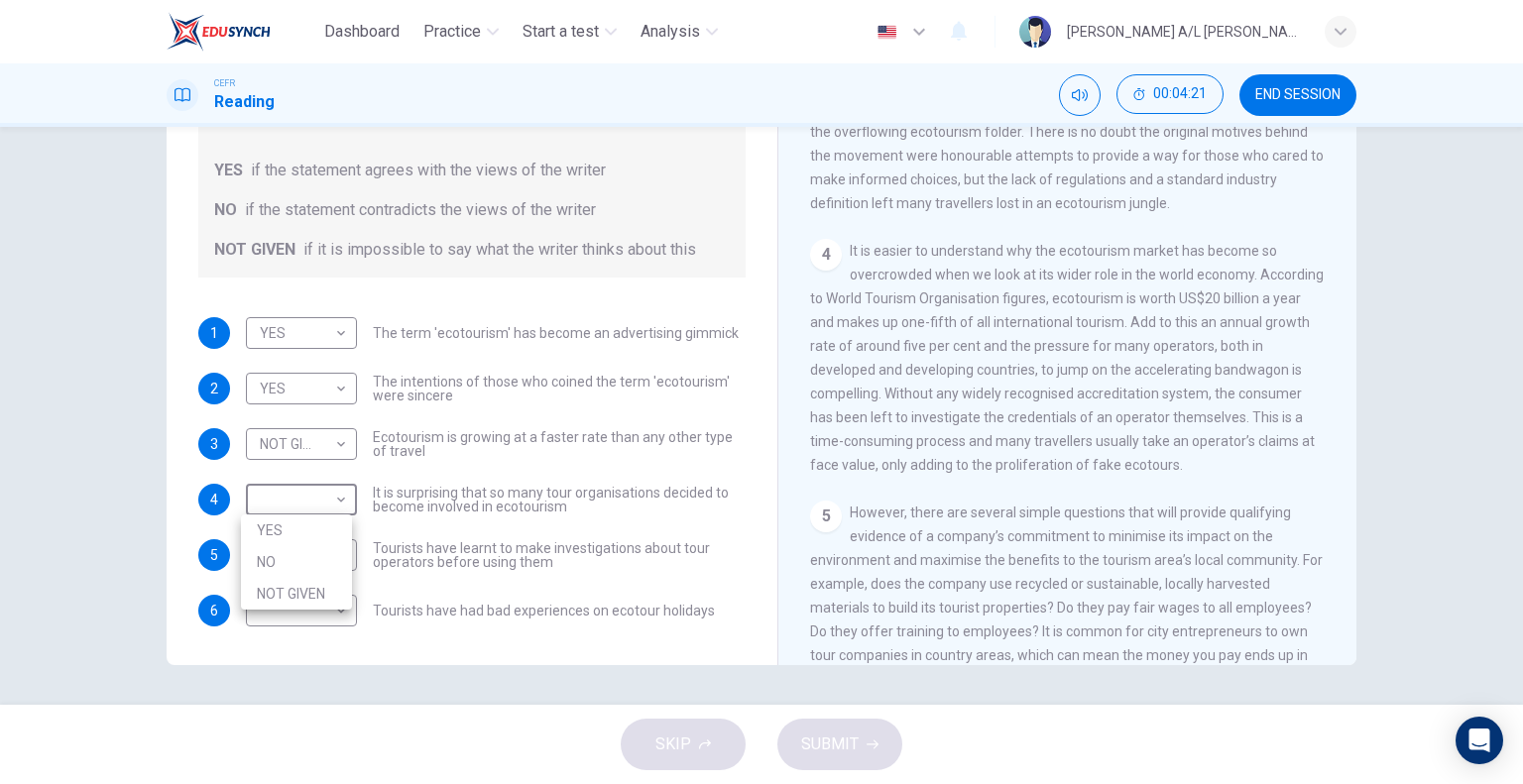 click on "NO" at bounding box center [296, 562] 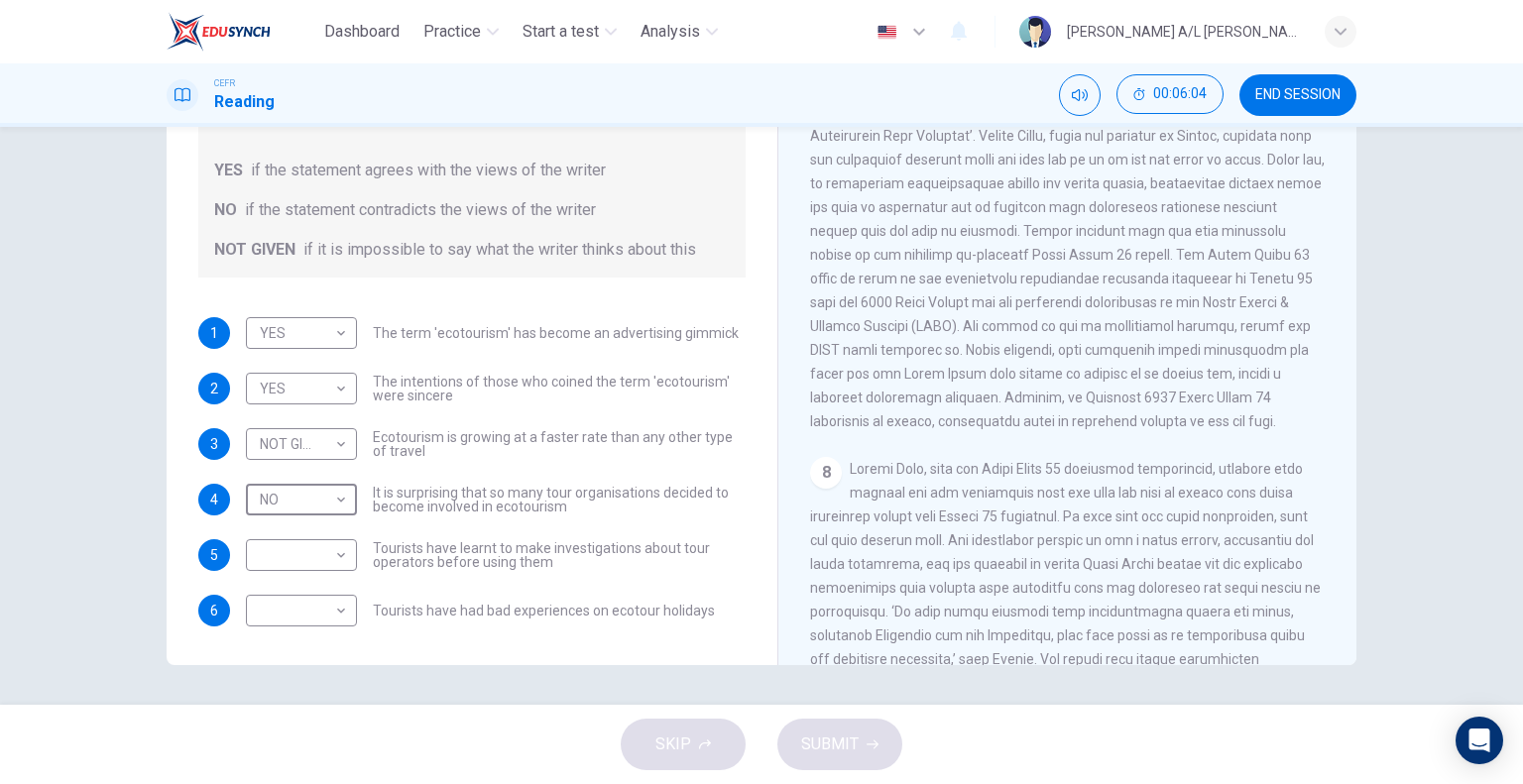 scroll, scrollTop: 2021, scrollLeft: 0, axis: vertical 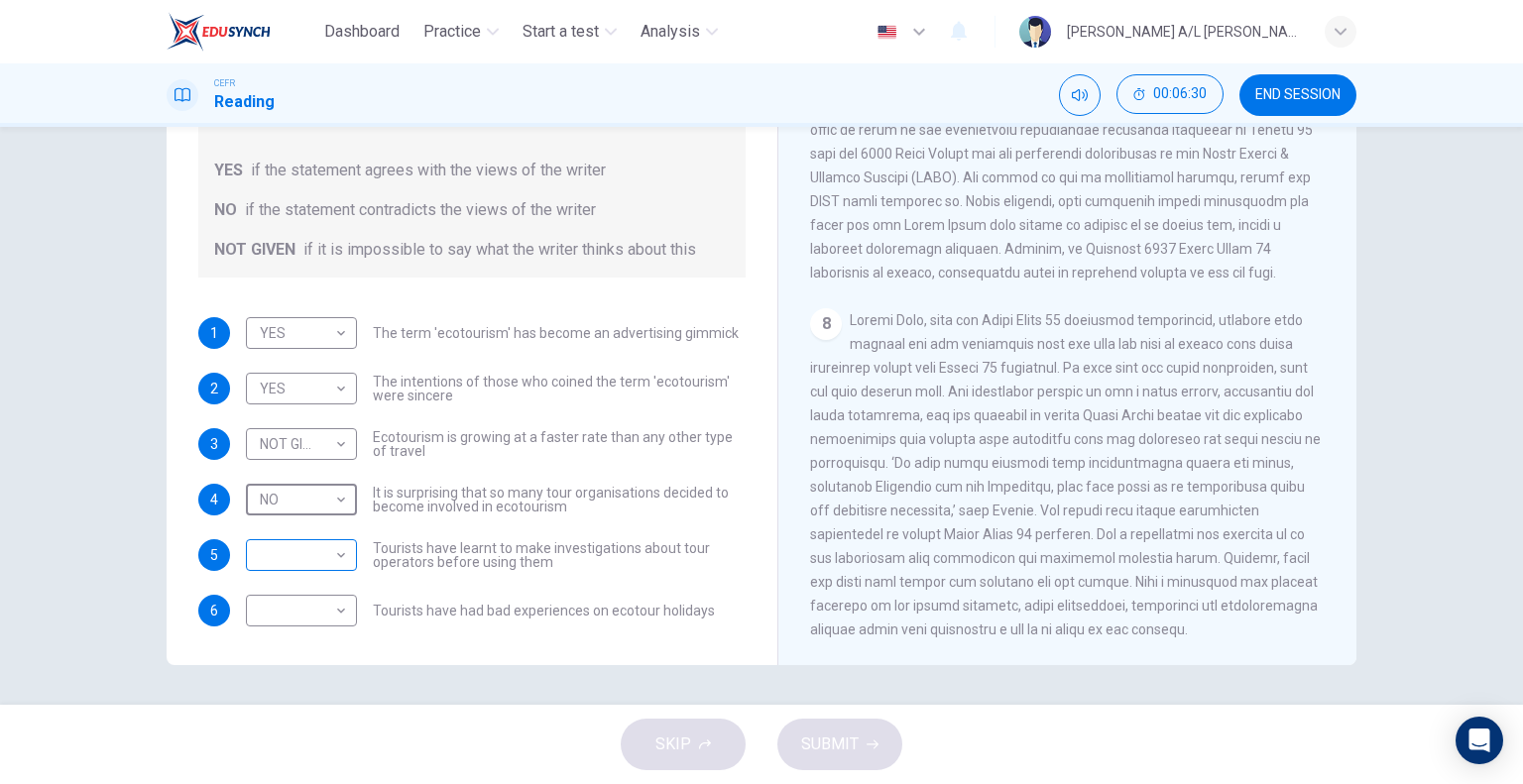 click on "Dashboard Practice Start a test Analysis English en ​ SREERAM NAIDU A/L RENGANATHAN CEFR Reading 00:06:30 END SESSION Questions 1 - 6 Do the following statements agree with the information given in the Reading Passage ?
In the boxes below write YES if the statement agrees with the views of the writer NO if the statement contradicts the views of the writer NOT GIVEN if it is impossible to say what the writer thinks about this 1 YES YES ​ The term 'ecotourism' has become an advertising gimmick 2 YES YES ​ The intentions of those who coined the term 'ecotourism' were sincere 3 NOT GIVEN NOT GIVEN ​ Ecotourism is growing at a faster rate than any other type of travel 4 NO NO ​ It is surprising that so many tour organisations decided to become involved in ecotourism 5 ​ ​ Tourists have learnt to make investigations about tour operators before using them 6 ​ ​ Tourists have had bad experiences on ecotour holidays It's Eco-logical CLICK TO ZOOM Click to Zoom 1 2 3 4 5 6 7 8 SKIP SUBMIT" at bounding box center [762, 392] 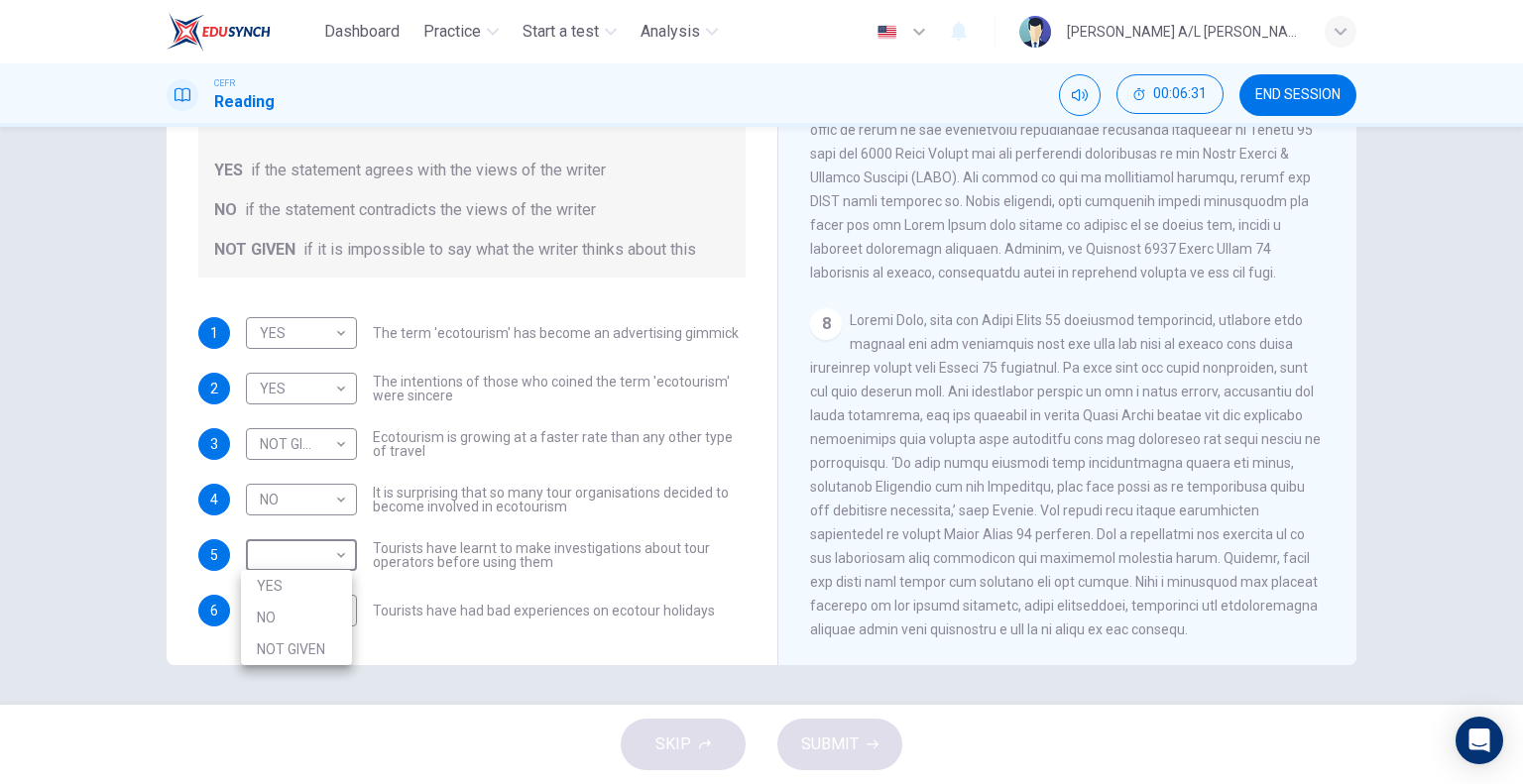 click on "YES" at bounding box center [296, 586] 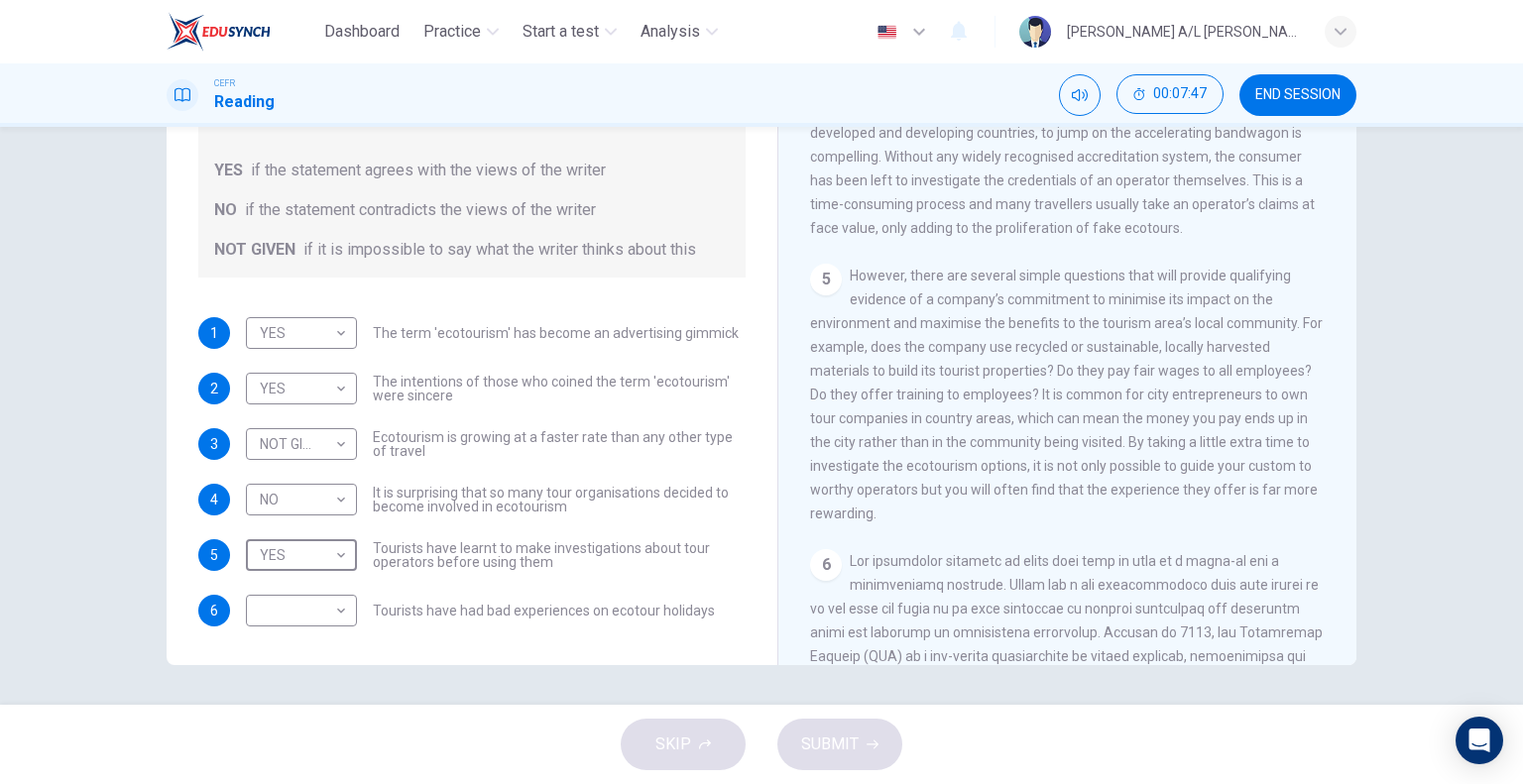 scroll, scrollTop: 1030, scrollLeft: 0, axis: vertical 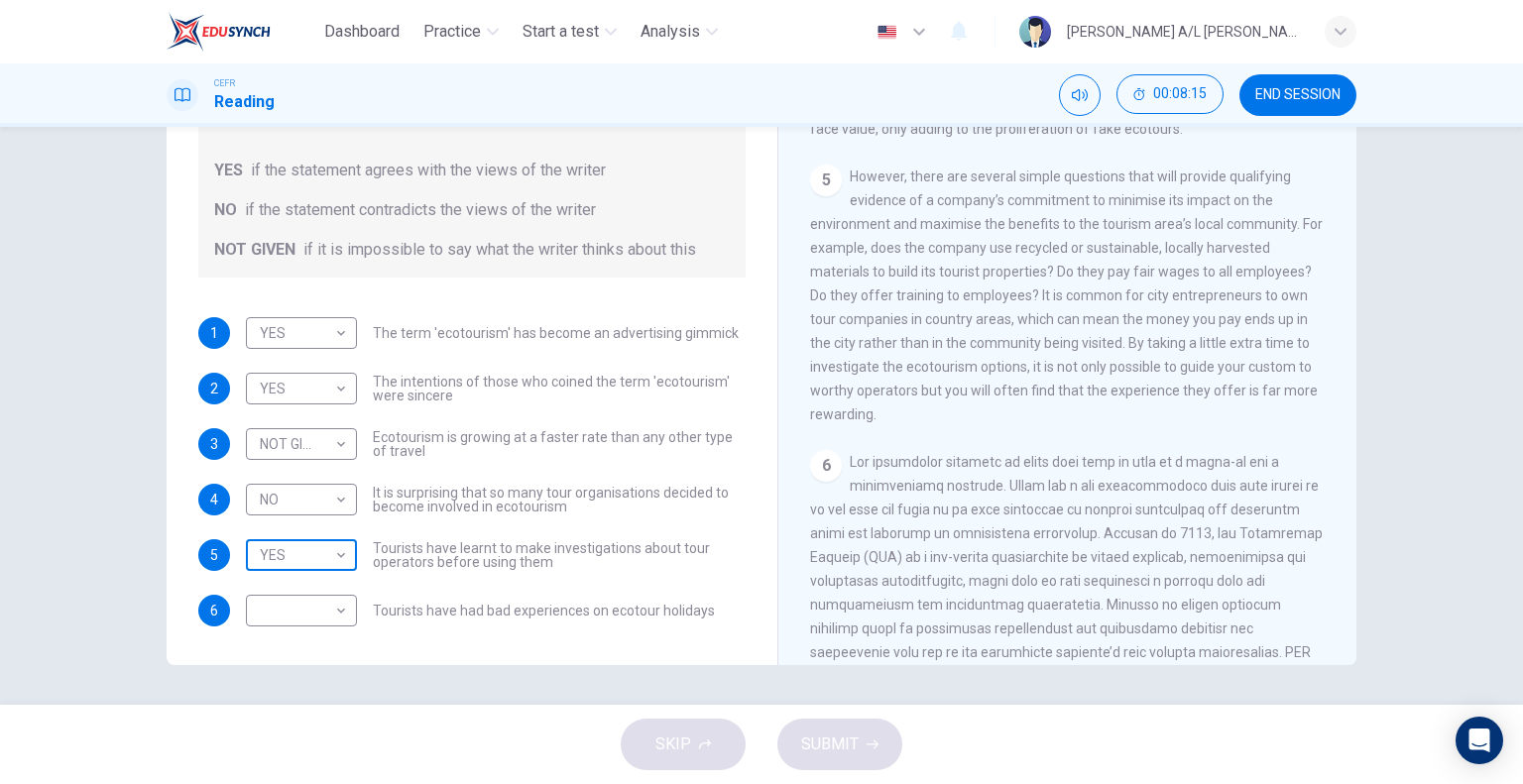 click on "Dashboard Practice Start a test Analysis English en ​ SREERAM NAIDU A/L RENGANATHAN CEFR Reading 00:08:15 END SESSION Questions 1 - 6 Do the following statements agree with the information given in the Reading Passage ?
In the boxes below write YES if the statement agrees with the views of the writer NO if the statement contradicts the views of the writer NOT GIVEN if it is impossible to say what the writer thinks about this 1 YES YES ​ The term 'ecotourism' has become an advertising gimmick 2 YES YES ​ The intentions of those who coined the term 'ecotourism' were sincere 3 NOT GIVEN NOT GIVEN ​ Ecotourism is growing at a faster rate than any other type of travel 4 NO NO ​ It is surprising that so many tour organisations decided to become involved in ecotourism 5 YES YES ​ Tourists have learnt to make investigations about tour operators before using them 6 ​ ​ Tourists have had bad experiences on ecotour holidays It's Eco-logical CLICK TO ZOOM Click to Zoom 1 2 3 4 5 6 7 8 SKIP SUBMIT" at bounding box center [762, 392] 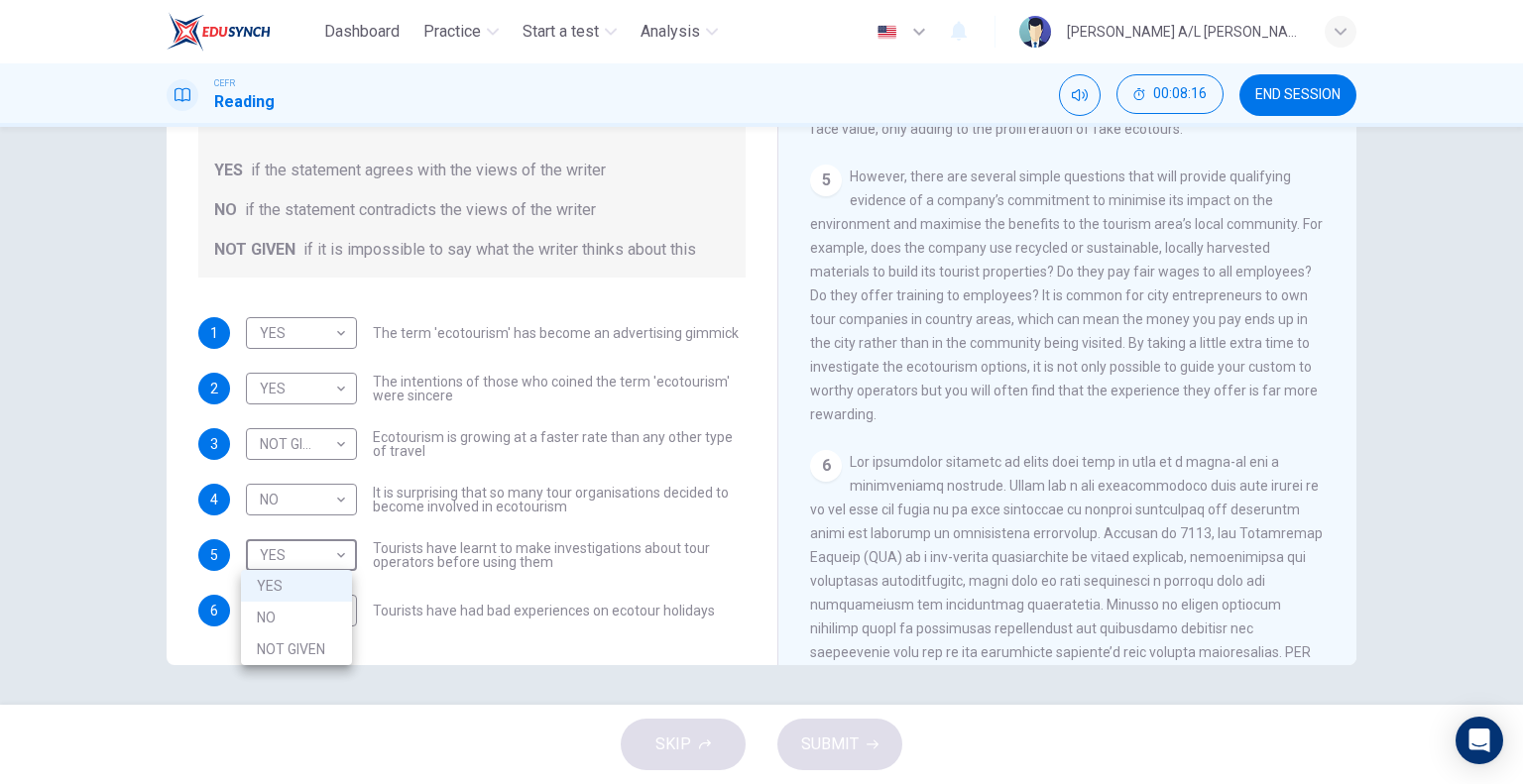 click on "NOT GIVEN" at bounding box center [296, 649] 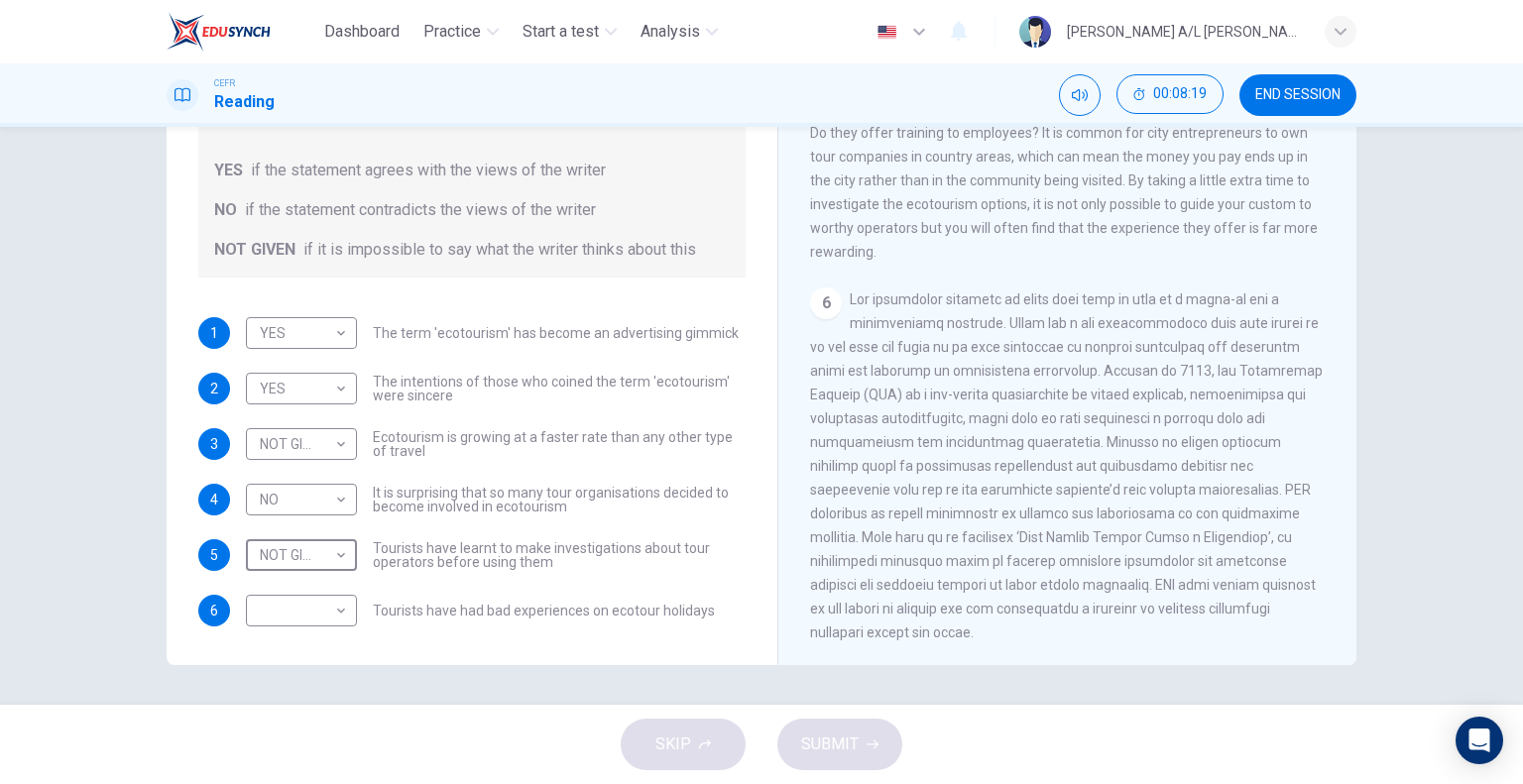 scroll, scrollTop: 1228, scrollLeft: 0, axis: vertical 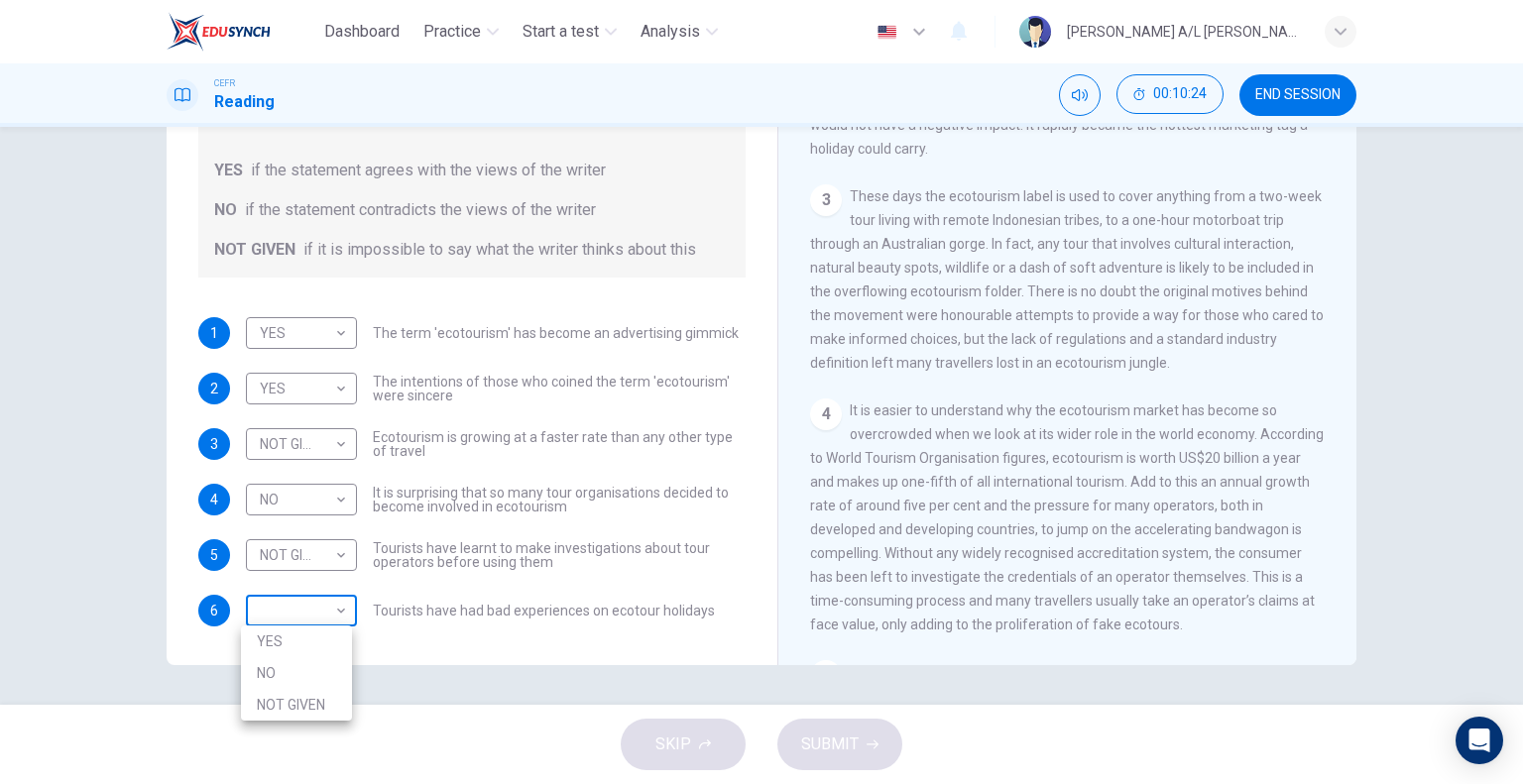 click on "Dashboard Practice Start a test Analysis English en ​ SREERAM NAIDU A/L RENGANATHAN CEFR Reading 00:10:24 END SESSION Questions 1 - 6 Do the following statements agree with the information given in the Reading Passage ?
In the boxes below write YES if the statement agrees with the views of the writer NO if the statement contradicts the views of the writer NOT GIVEN if it is impossible to say what the writer thinks about this 1 YES YES ​ The term 'ecotourism' has become an advertising gimmick 2 YES YES ​ The intentions of those who coined the term 'ecotourism' were sincere 3 NOT GIVEN NOT GIVEN ​ Ecotourism is growing at a faster rate than any other type of travel 4 NO NO ​ It is surprising that so many tour organisations decided to become involved in ecotourism 5 NOT GIVEN NOT GIVEN ​ Tourists have learnt to make investigations about tour operators before using them 6 ​ ​ Tourists have had bad experiences on ecotour holidays It's Eco-logical CLICK TO ZOOM Click to Zoom 1 2 3 4 5 6 7 8 SKIP" at bounding box center [762, 392] 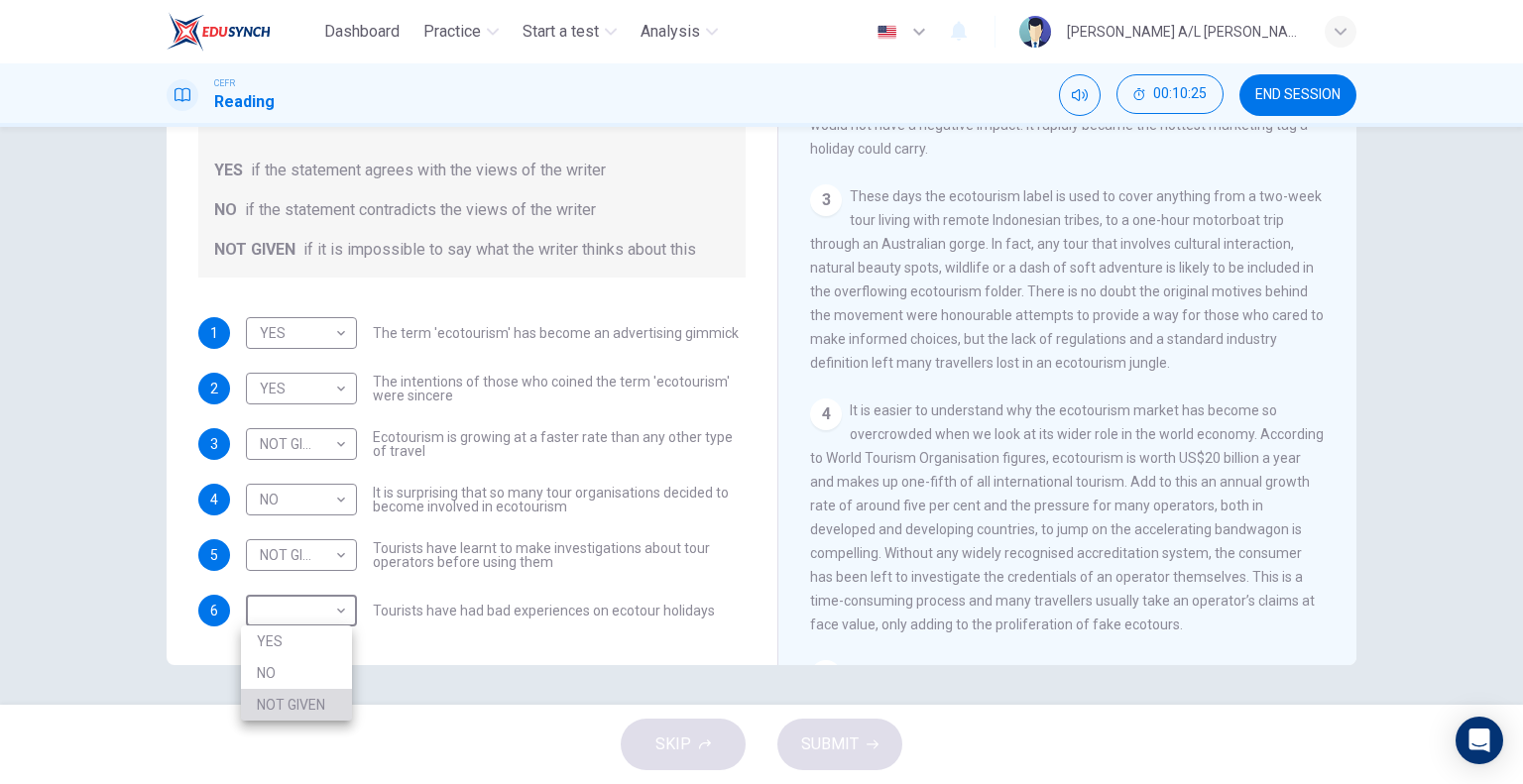 click on "NOT GIVEN" at bounding box center [296, 705] 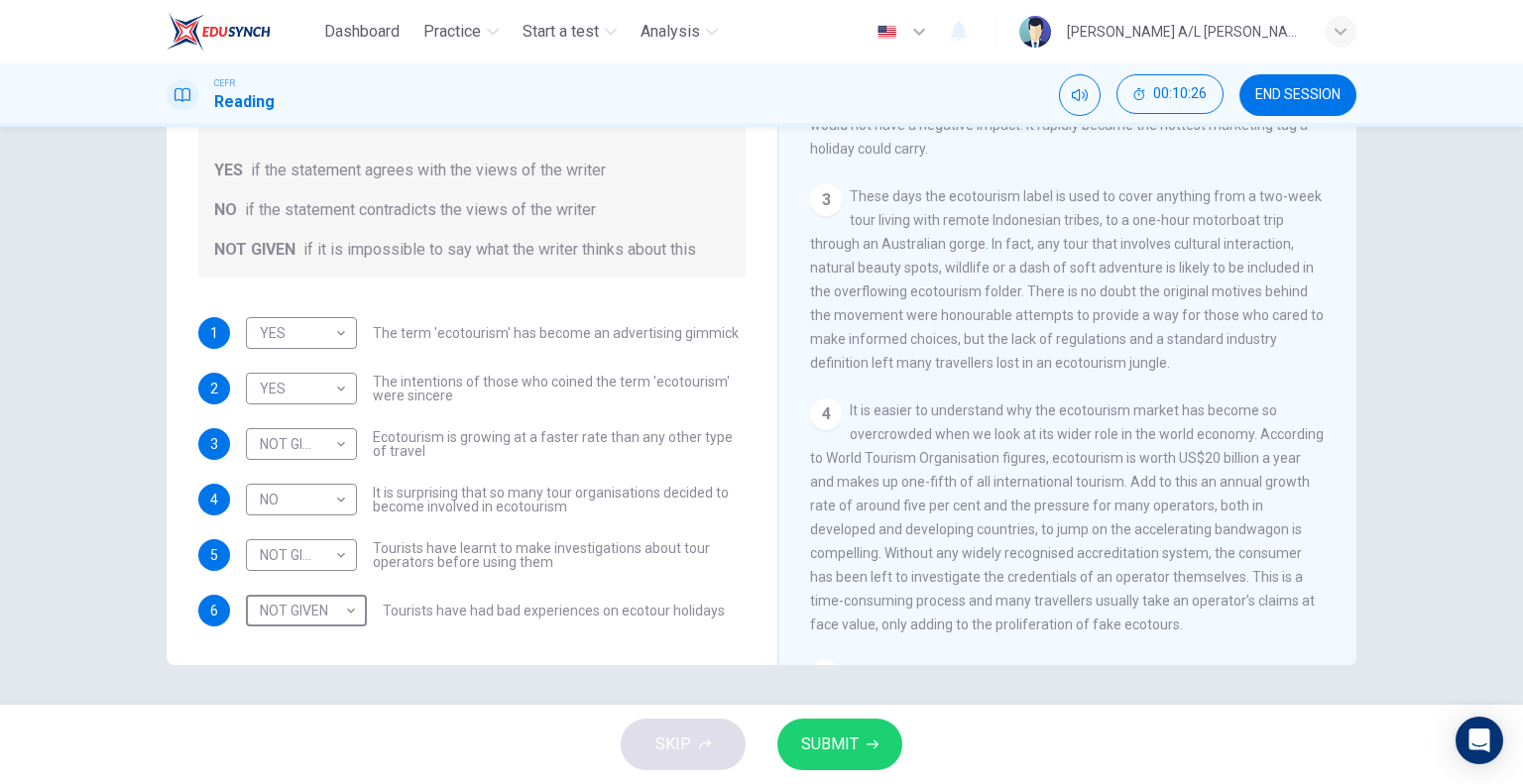 click on "SUBMIT" at bounding box center [830, 744] 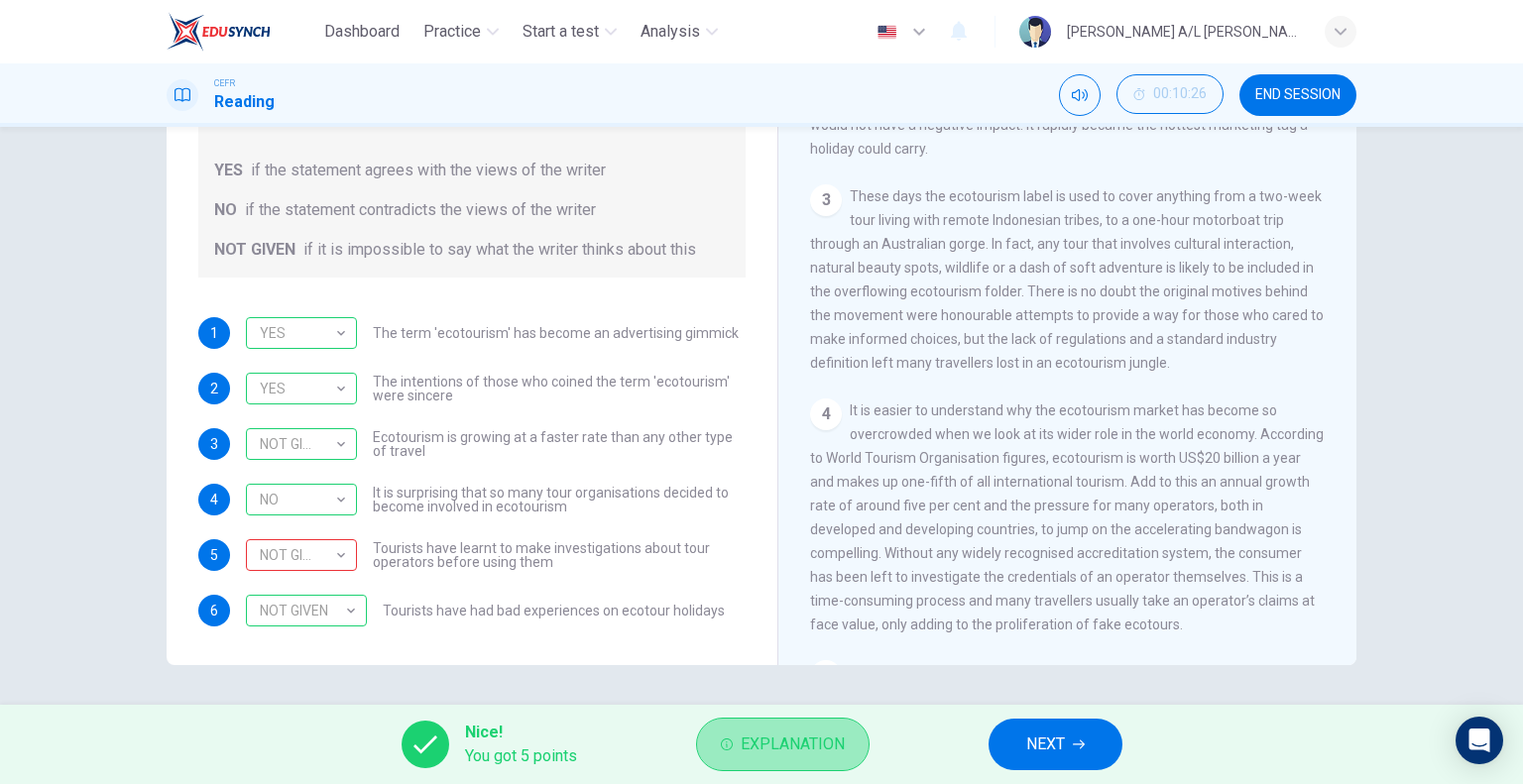 click on "Explanation" at bounding box center (782, 744) 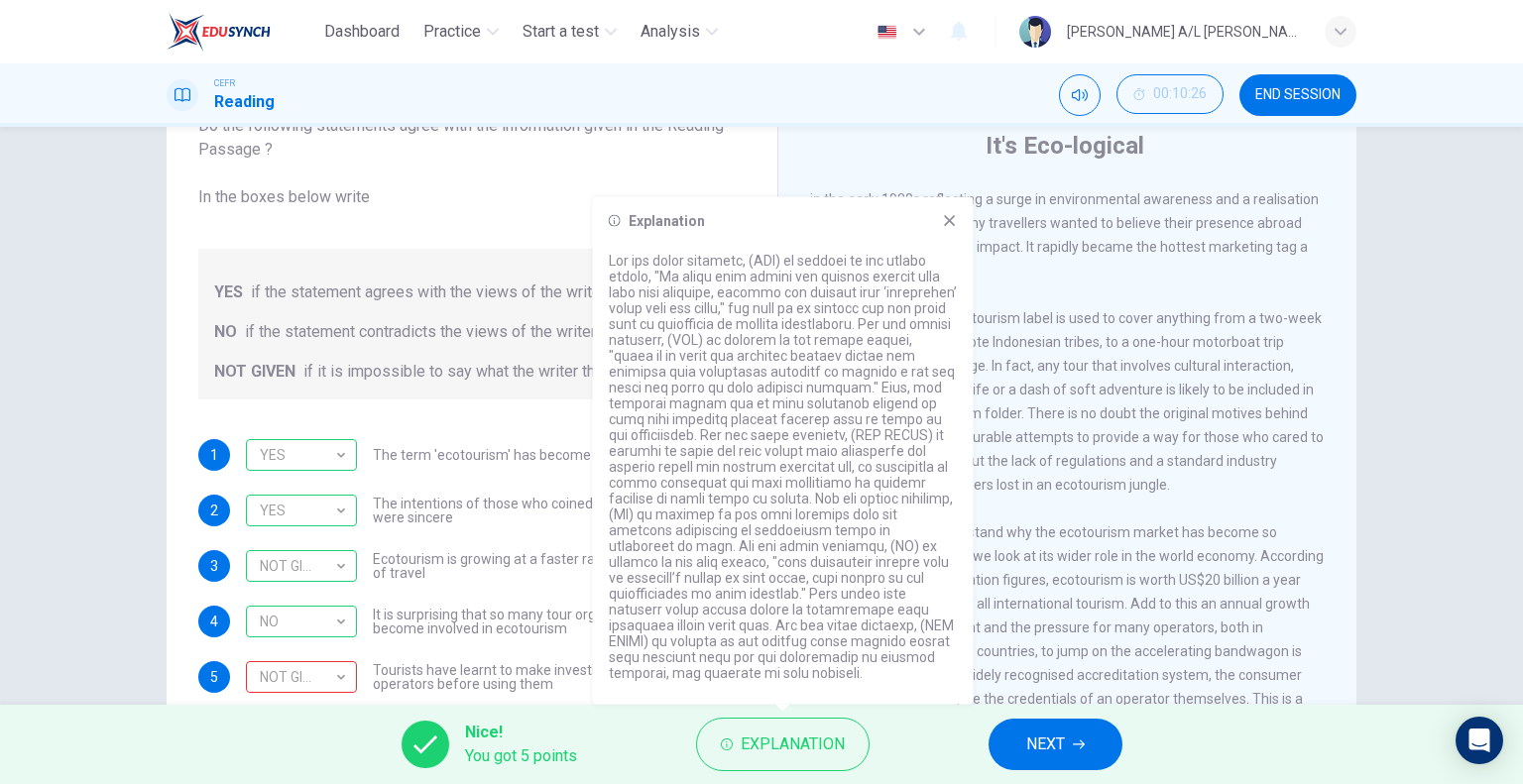 scroll, scrollTop: 190, scrollLeft: 0, axis: vertical 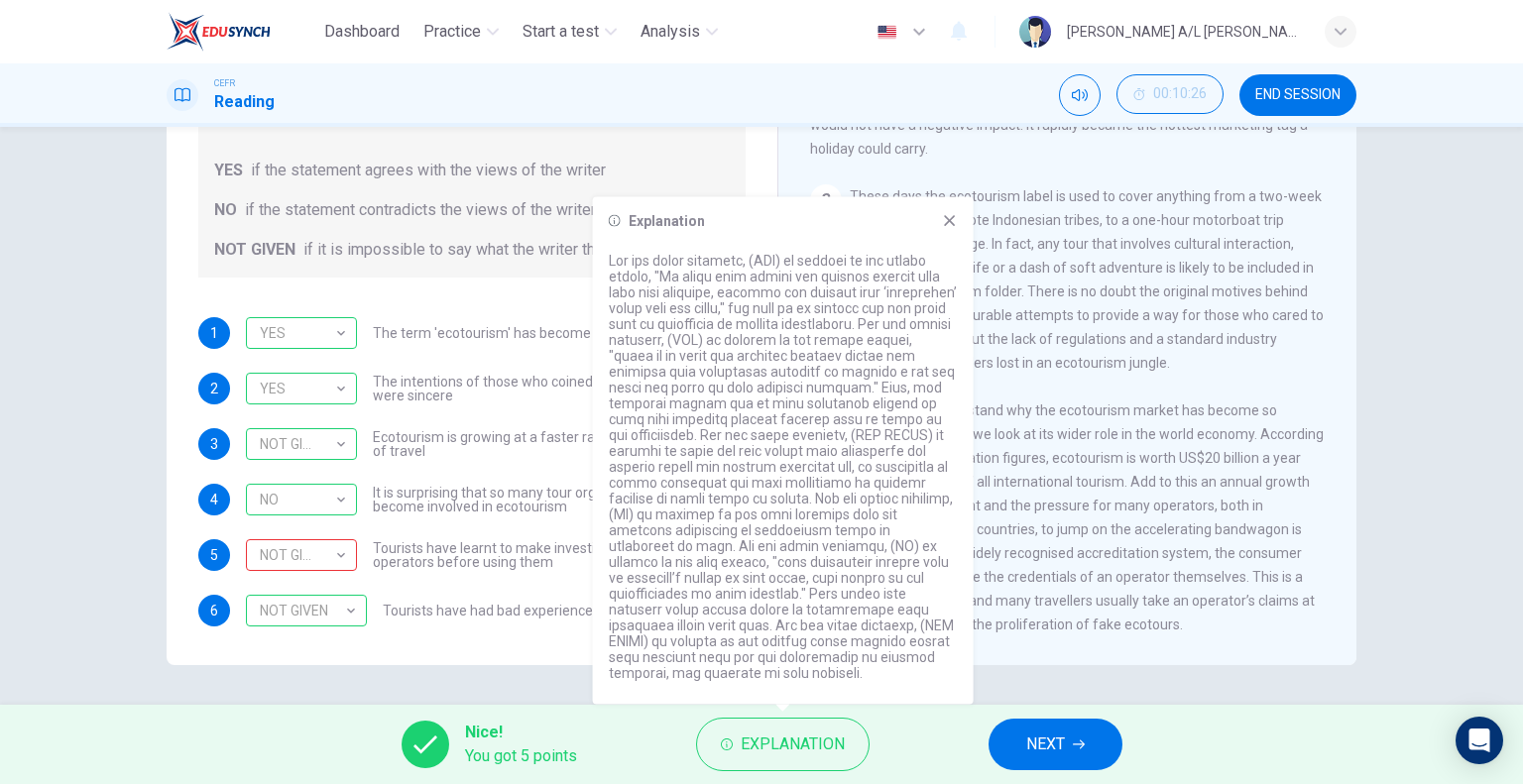 click on "Questions 1 - 6 Do the following statements agree with the information given in the Reading Passage ?
In the boxes below write YES if the statement agrees with the views of the writer NO if the statement contradicts the views of the writer NOT GIVEN if it is impossible to say what the writer thinks about this 1 YES YES ​ The term 'ecotourism' has become an advertising gimmick 2 YES YES ​ The intentions of those who coined the term 'ecotourism' were sincere 3 NOT GIVEN NOT GIVEN ​ Ecotourism is growing at a faster rate than any other type of travel 4 NO NO ​ It is surprising that so many tour organisations decided to become involved in ecotourism 5 NOT GIVEN NOT GIVEN ​ Tourists have learnt to make investigations about tour operators before using them 6 NOT GIVEN NOT GIVEN ​ Tourists have had bad experiences on ecotour holidays It's Eco-logical CLICK TO ZOOM Click to Zoom 1 2 3 4 5 6 7 8" at bounding box center [762, 415] 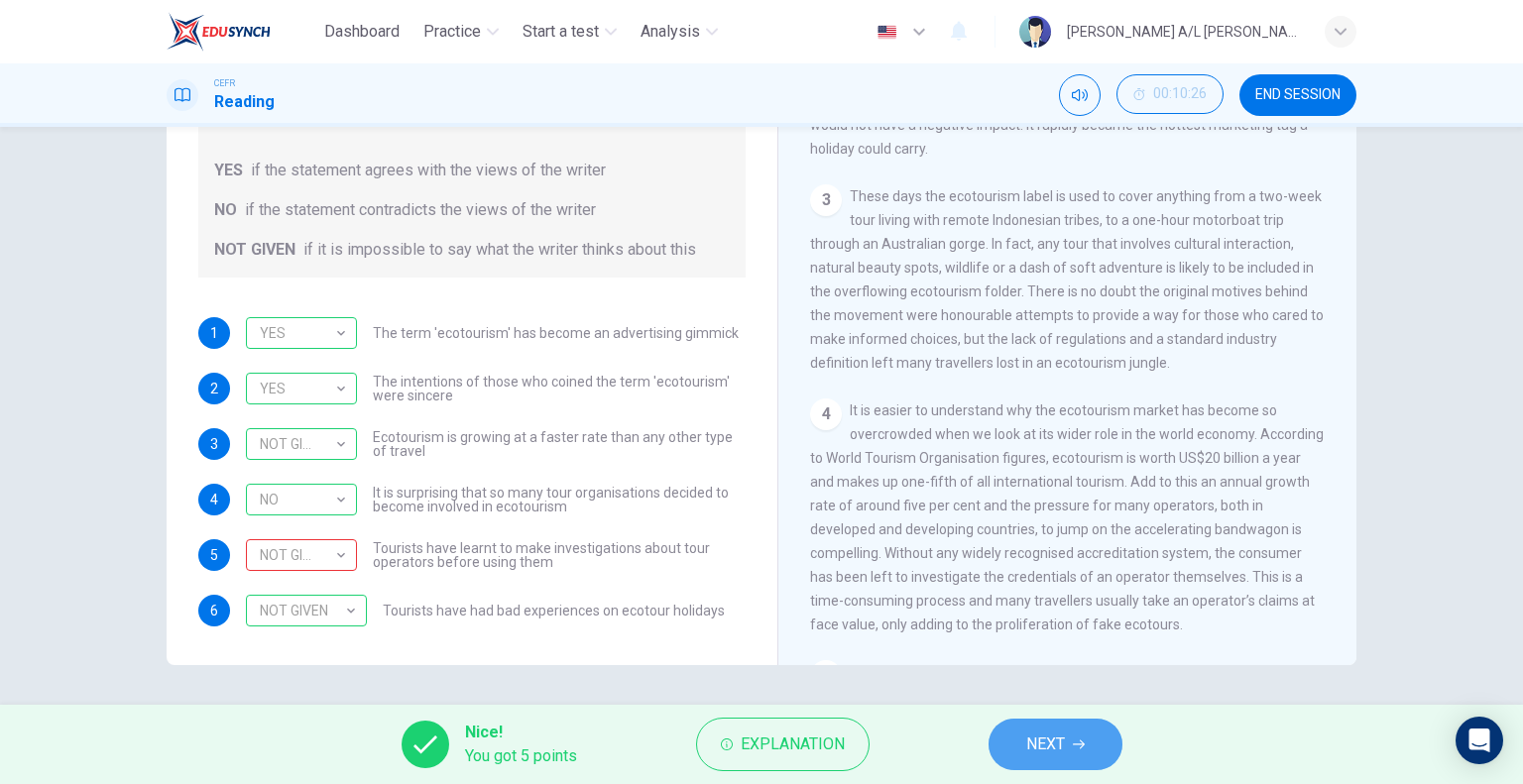 click on "NEXT" at bounding box center [1045, 744] 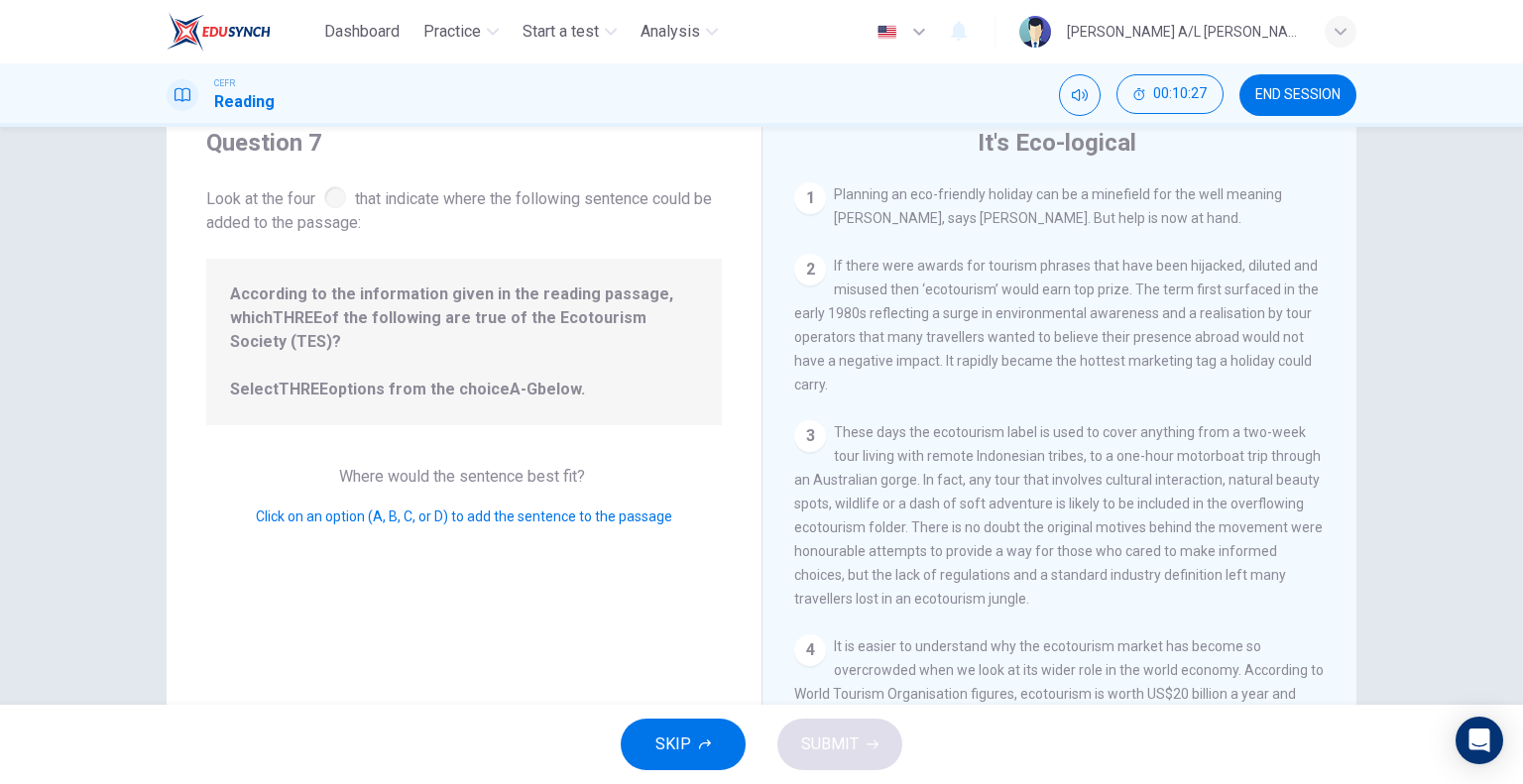scroll, scrollTop: 0, scrollLeft: 0, axis: both 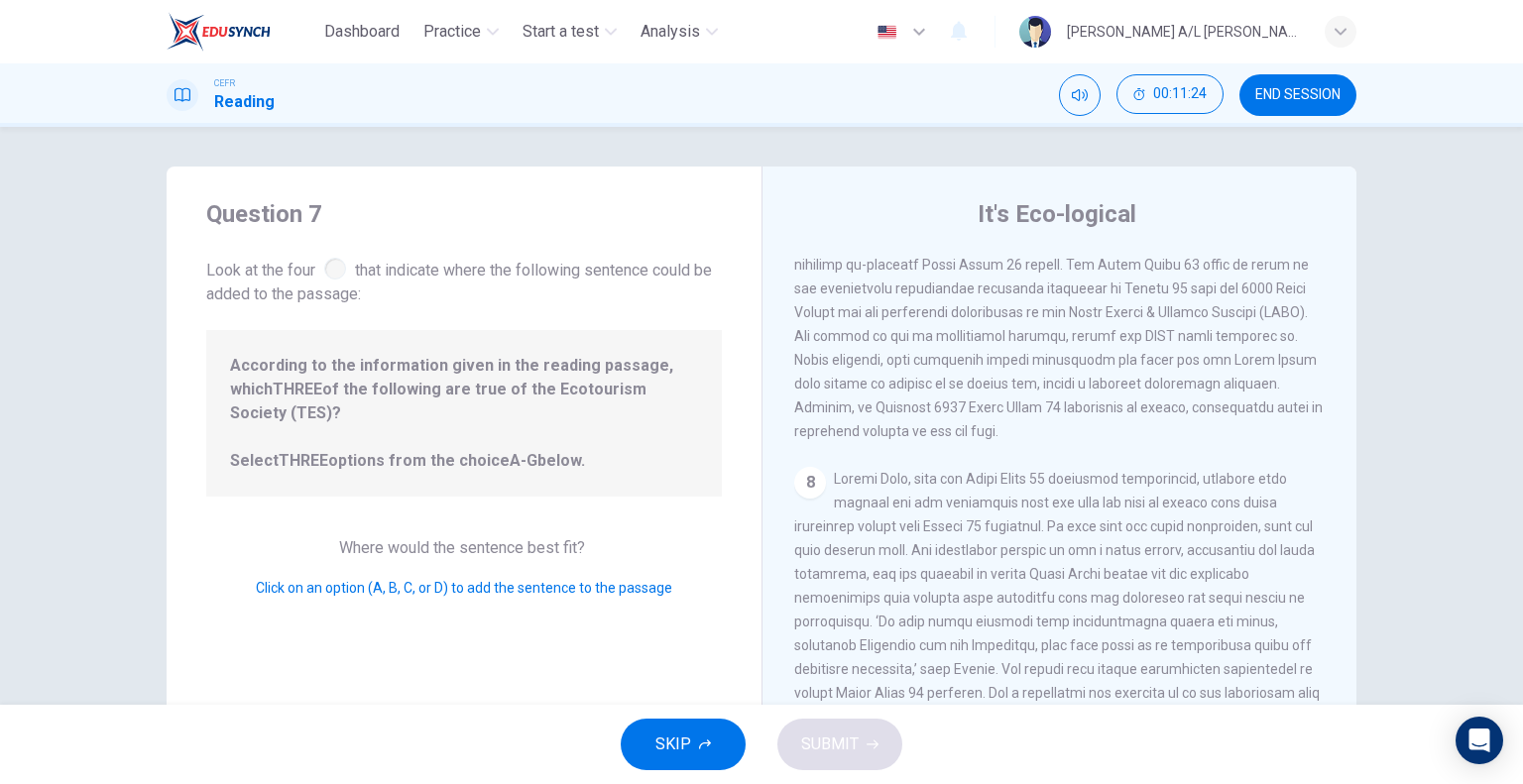 click on "Click on an option (A, B, C, or D) to add the sentence to the passage" at bounding box center [464, 588] 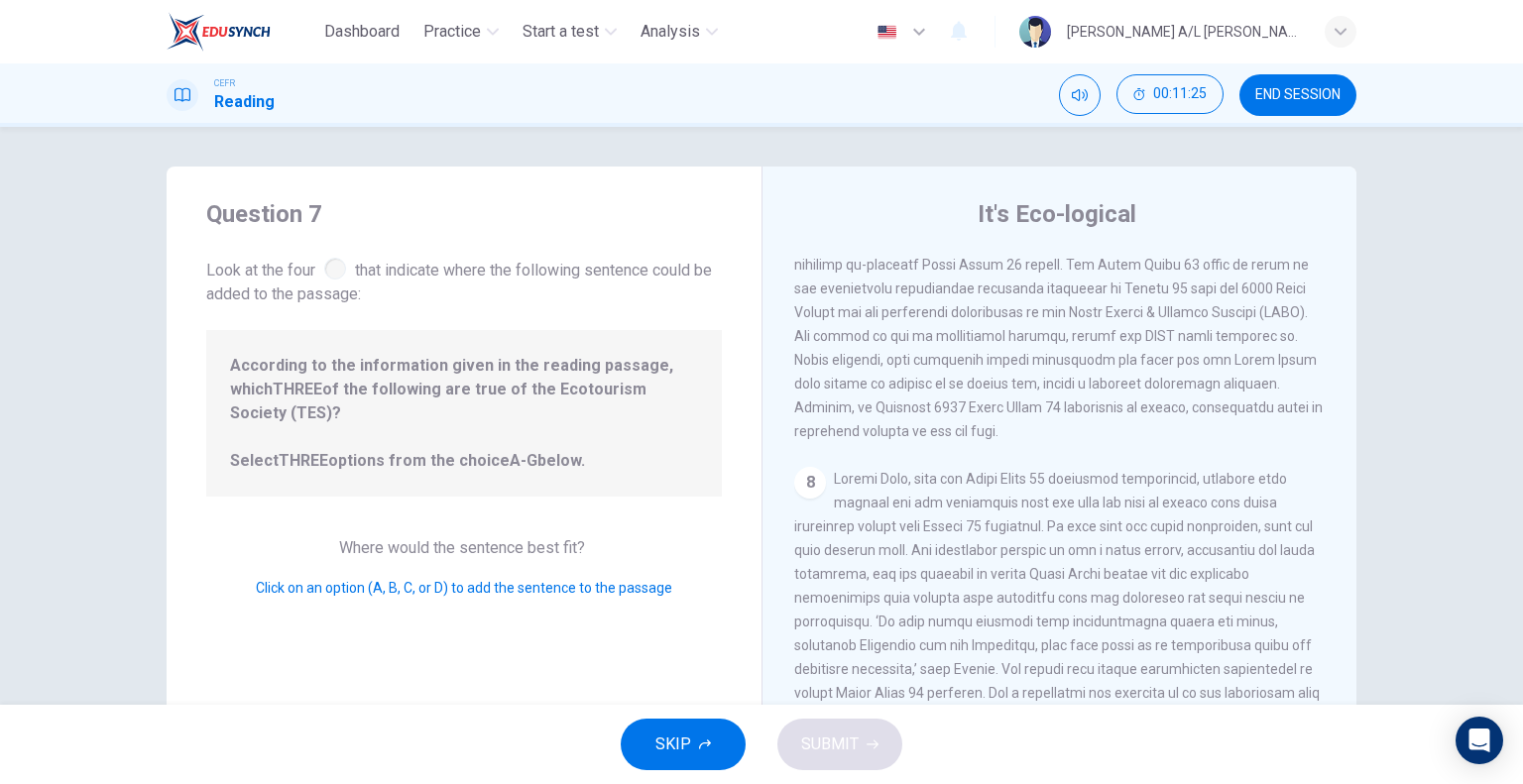 click on "Where would the sentence best fit?" at bounding box center (464, 547) 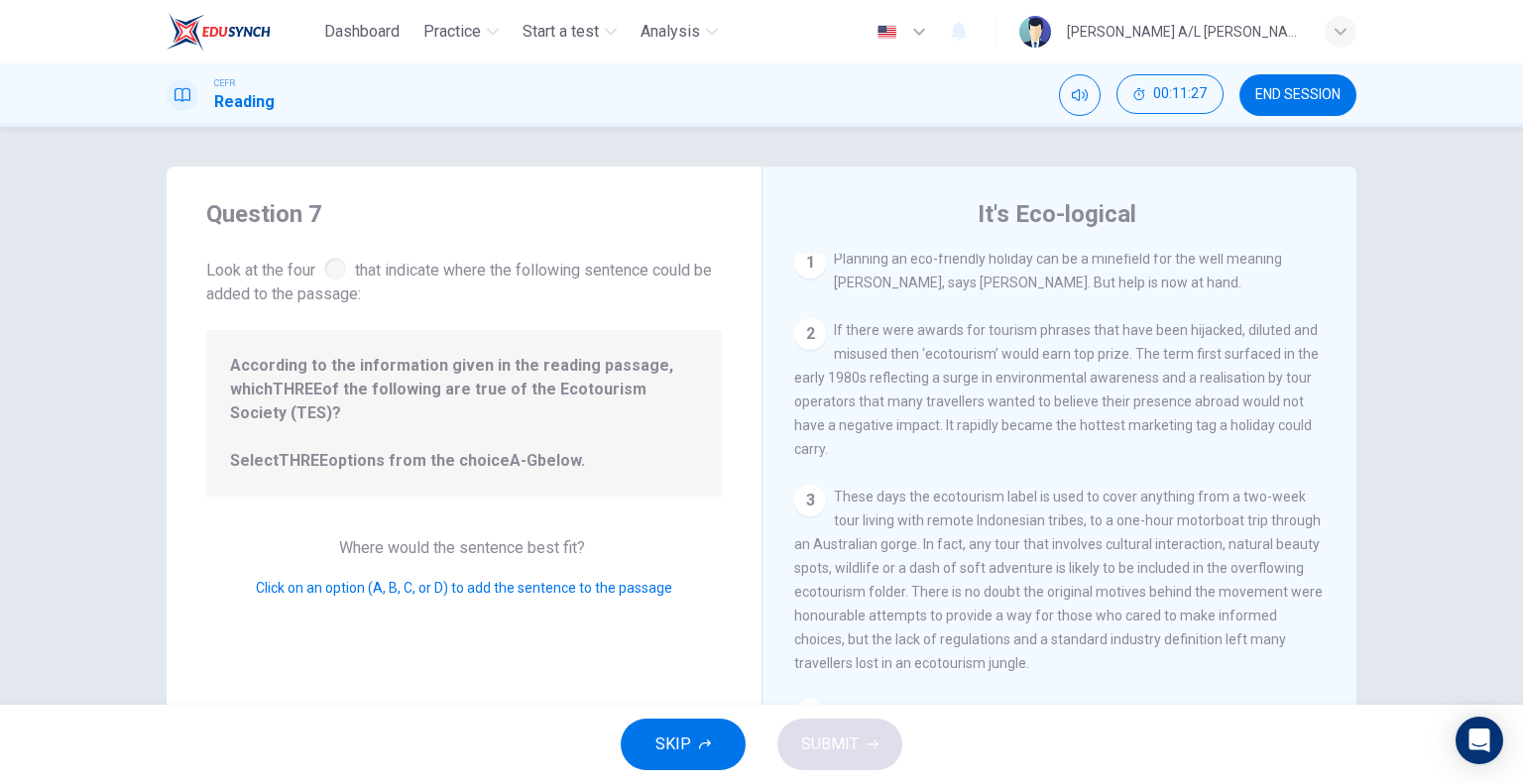 scroll, scrollTop: 0, scrollLeft: 0, axis: both 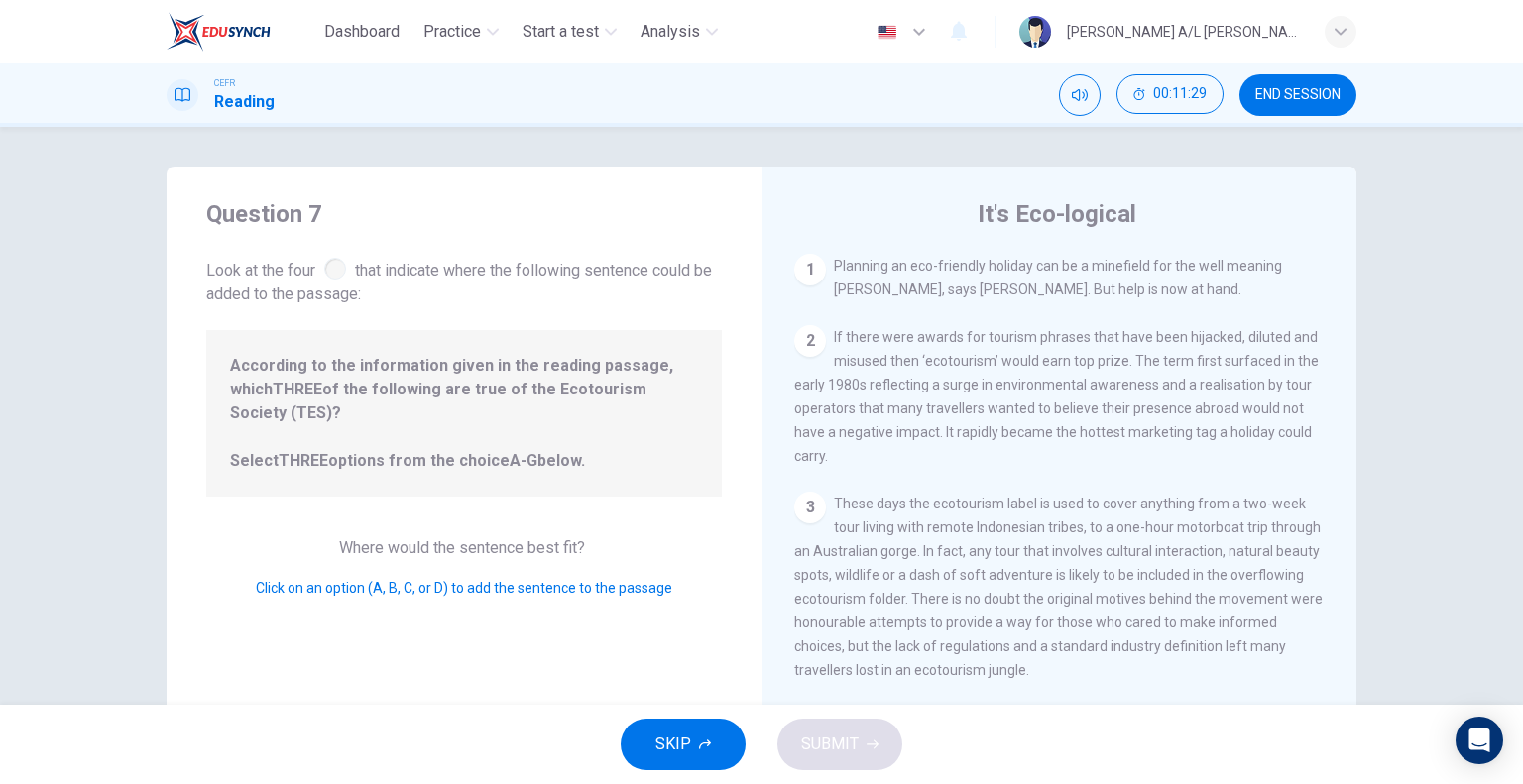 click on "1" at bounding box center [810, 270] 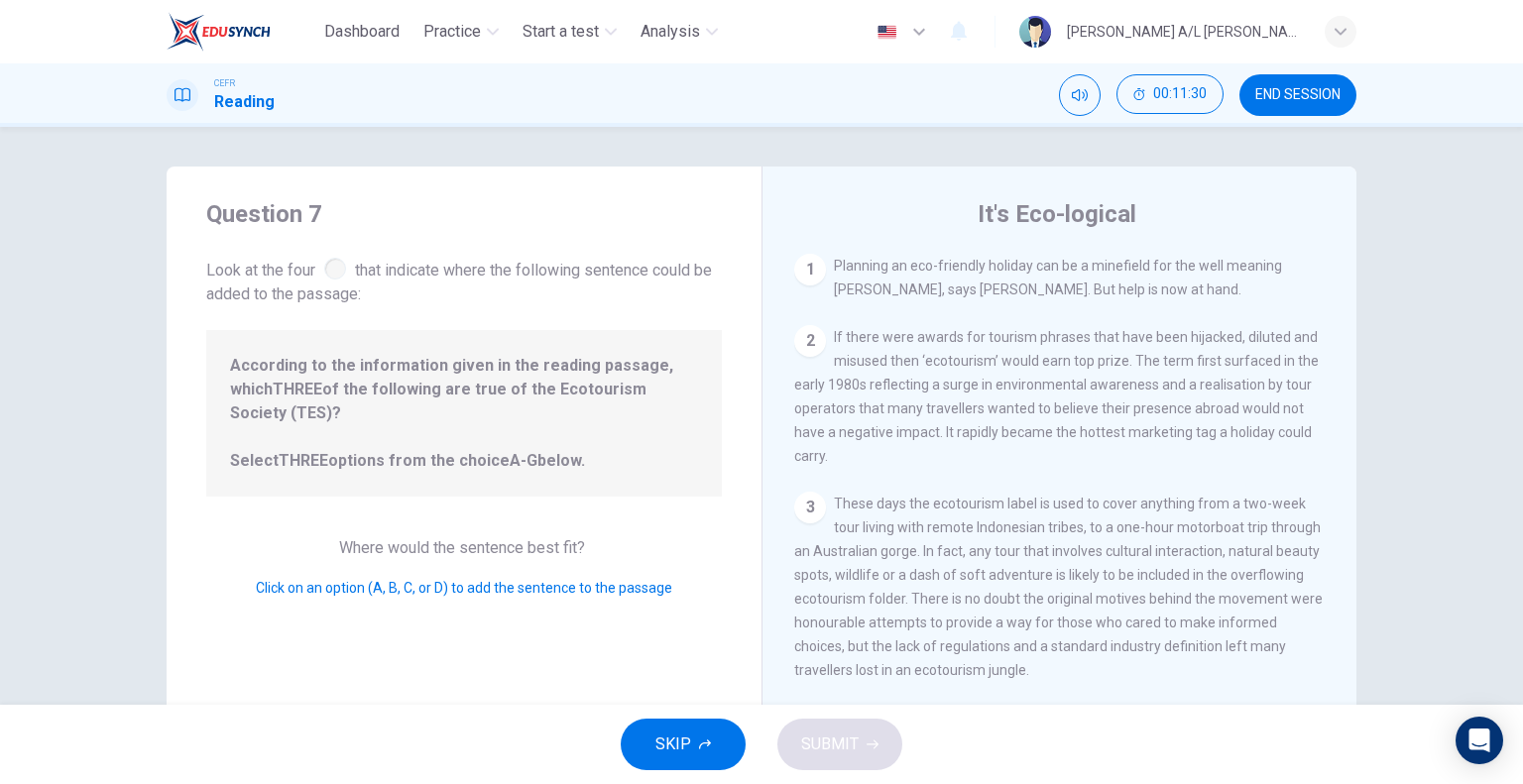 click on "3" at bounding box center [810, 507] 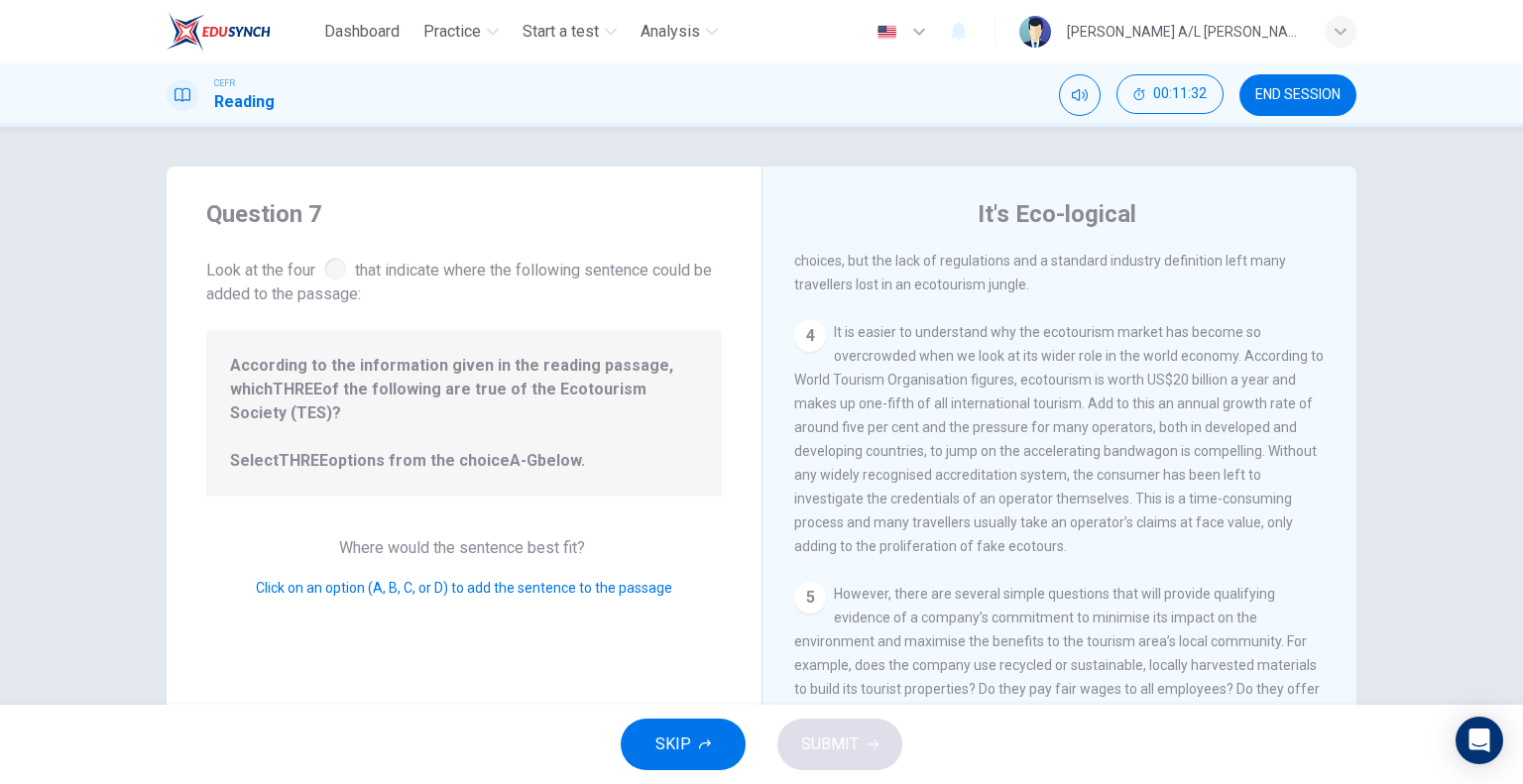scroll, scrollTop: 396, scrollLeft: 0, axis: vertical 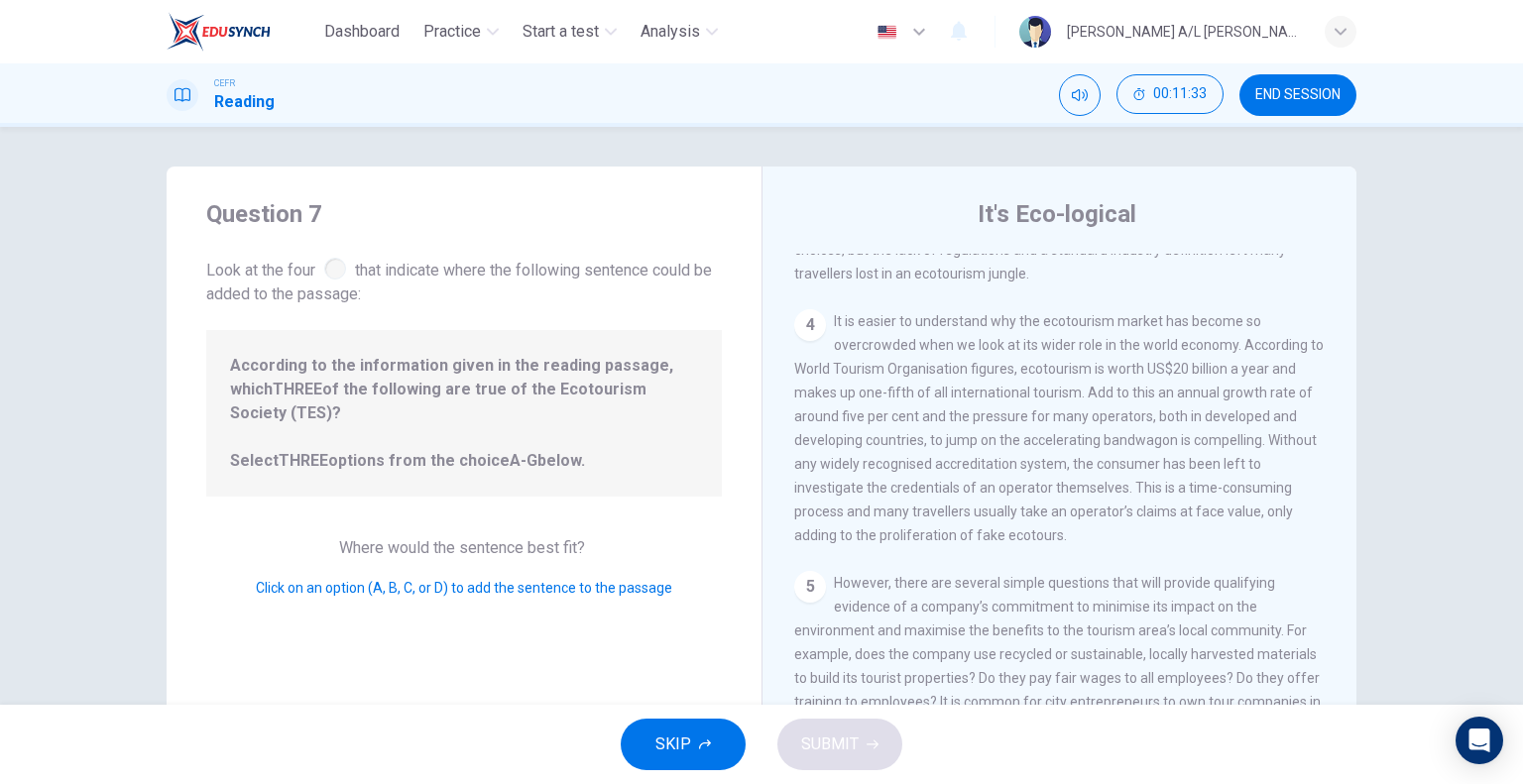click on "4 It is easier to understand why the ecotourism market has become so overcrowded when we look at its wider role in the world economy. According to World Tourism Organisation figures, ecotourism is worth US$20 billion a year and makes up one-fifth of all international tourism. Add to this an annual growth rate of around five per cent and the pressure for many operators, both in developed and developing countries, to jump on the accelerating bandwagon is compelling. Without any widely recognised accreditation system, the consumer has been left to investigate the credentials of an operator themselves. This is a time-consuming process and many travellers usually take an operator’s claims at face value, only adding to the proliferation of fake ecotours." at bounding box center [1060, 428] 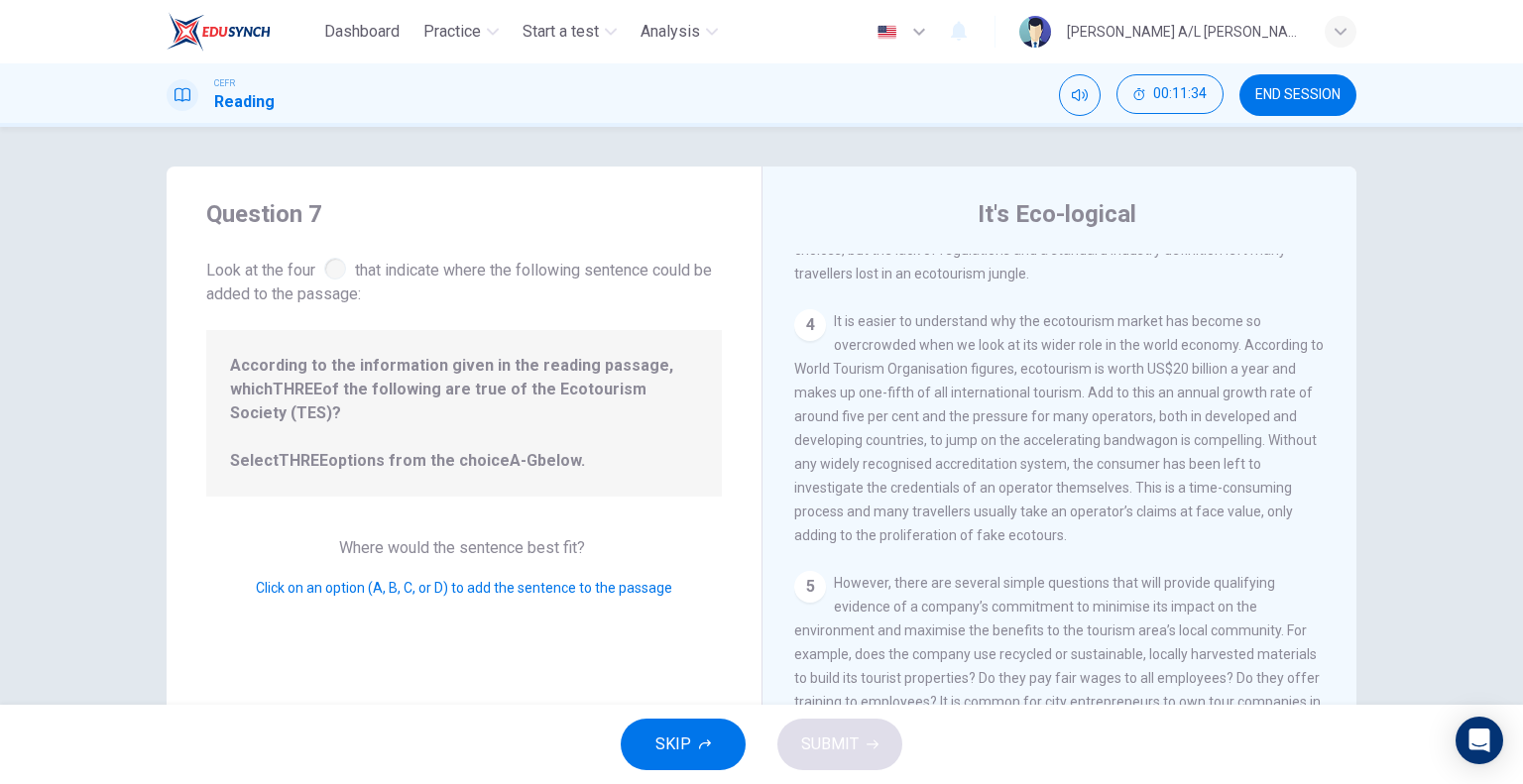 click on "5" at bounding box center [810, 587] 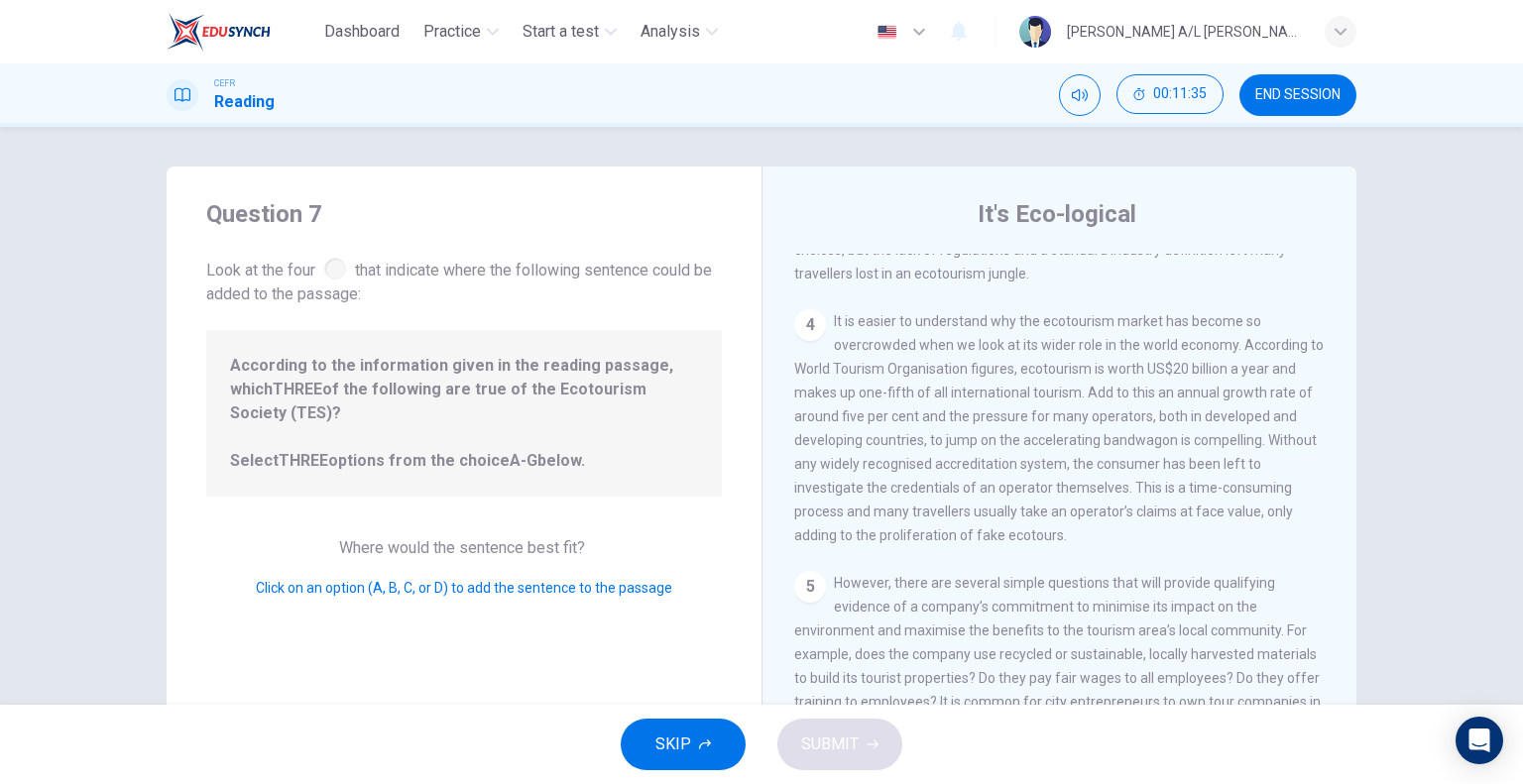 scroll, scrollTop: 793, scrollLeft: 0, axis: vertical 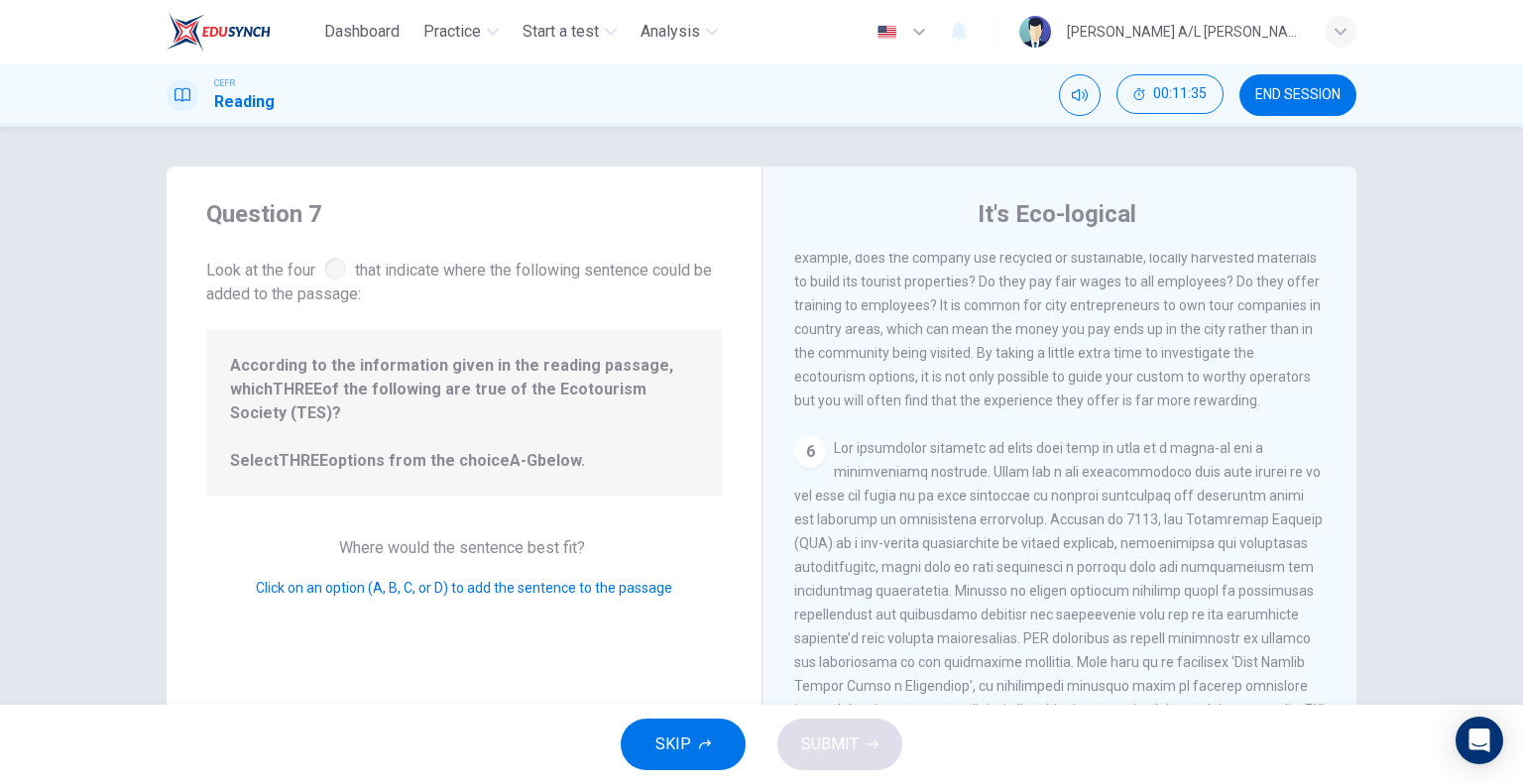 click on "6" at bounding box center [810, 452] 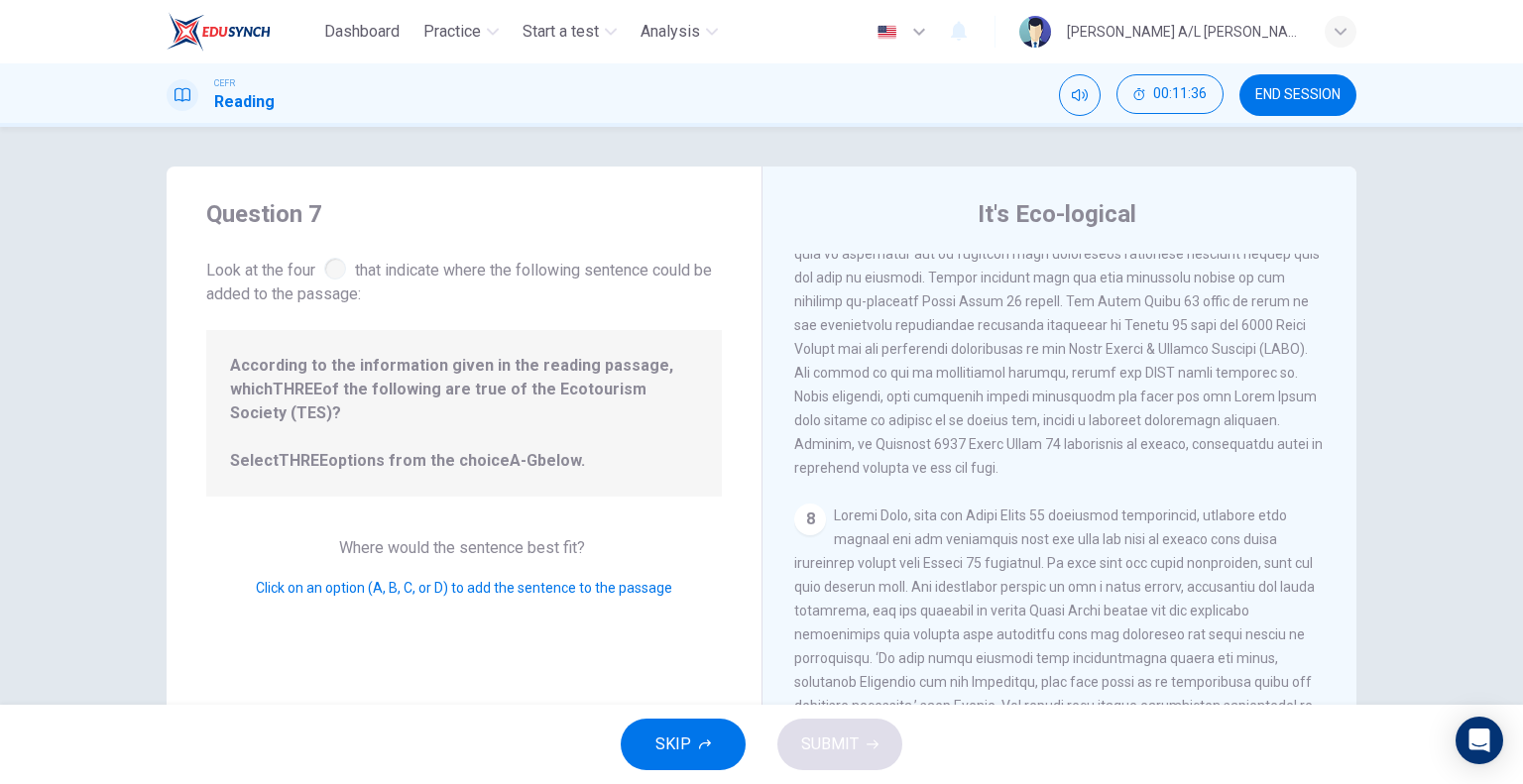 scroll, scrollTop: 1562, scrollLeft: 0, axis: vertical 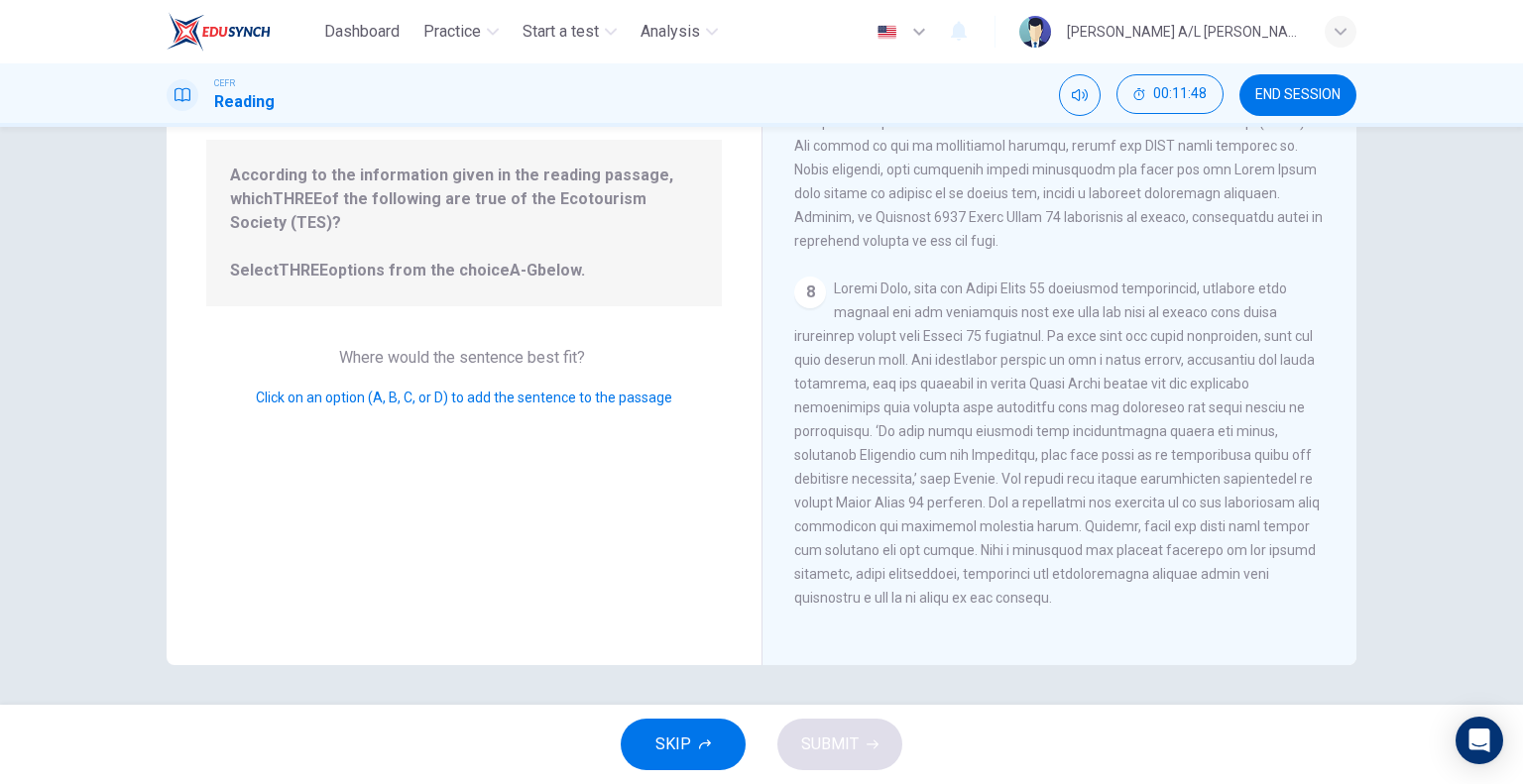 click on "According to the information given in the reading passage, which  THREE  of the following are true of the Ecotourism Society (TES)?
Select  THREE  options from the choice  A-G  below." at bounding box center (464, 223) 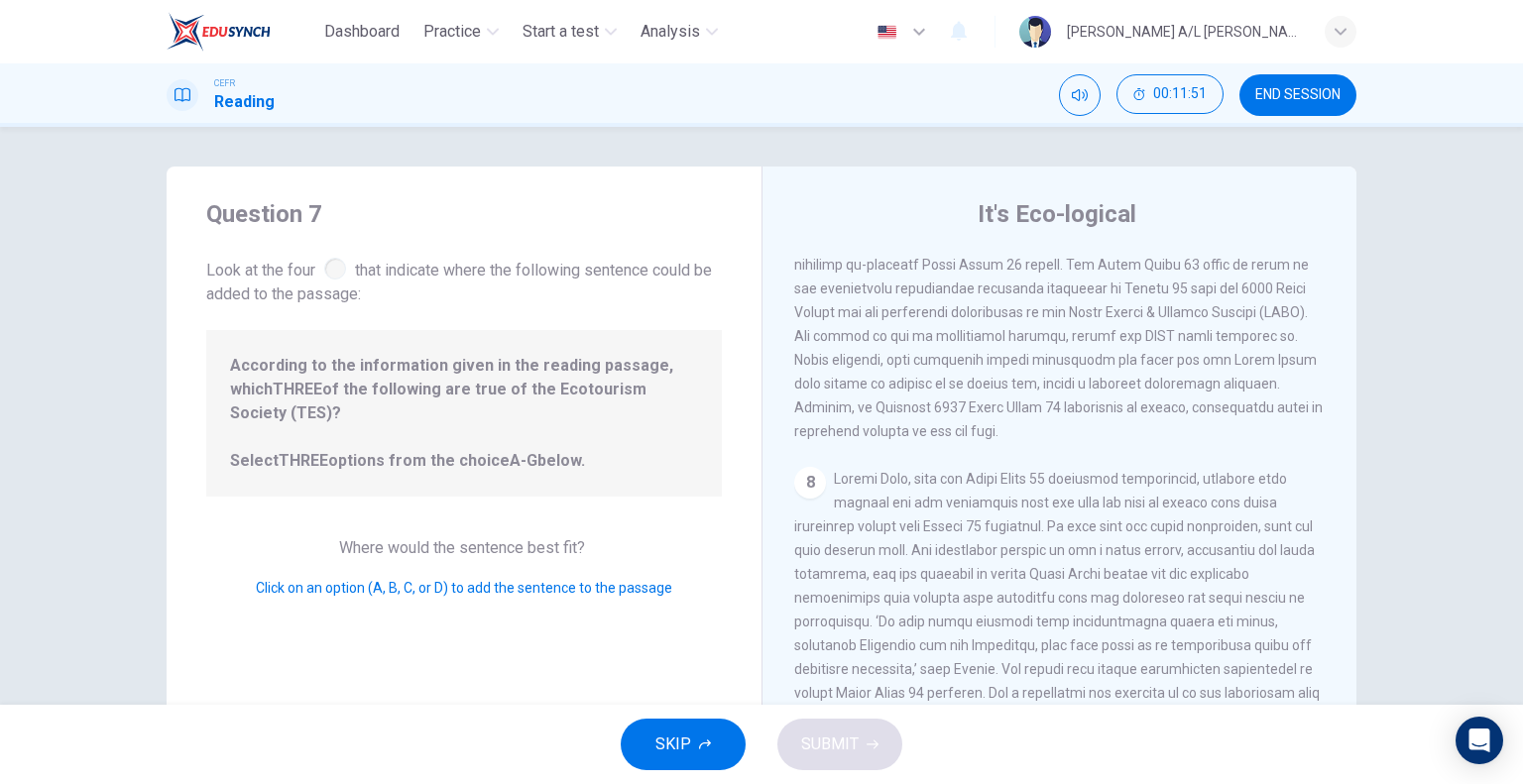 scroll, scrollTop: 190, scrollLeft: 0, axis: vertical 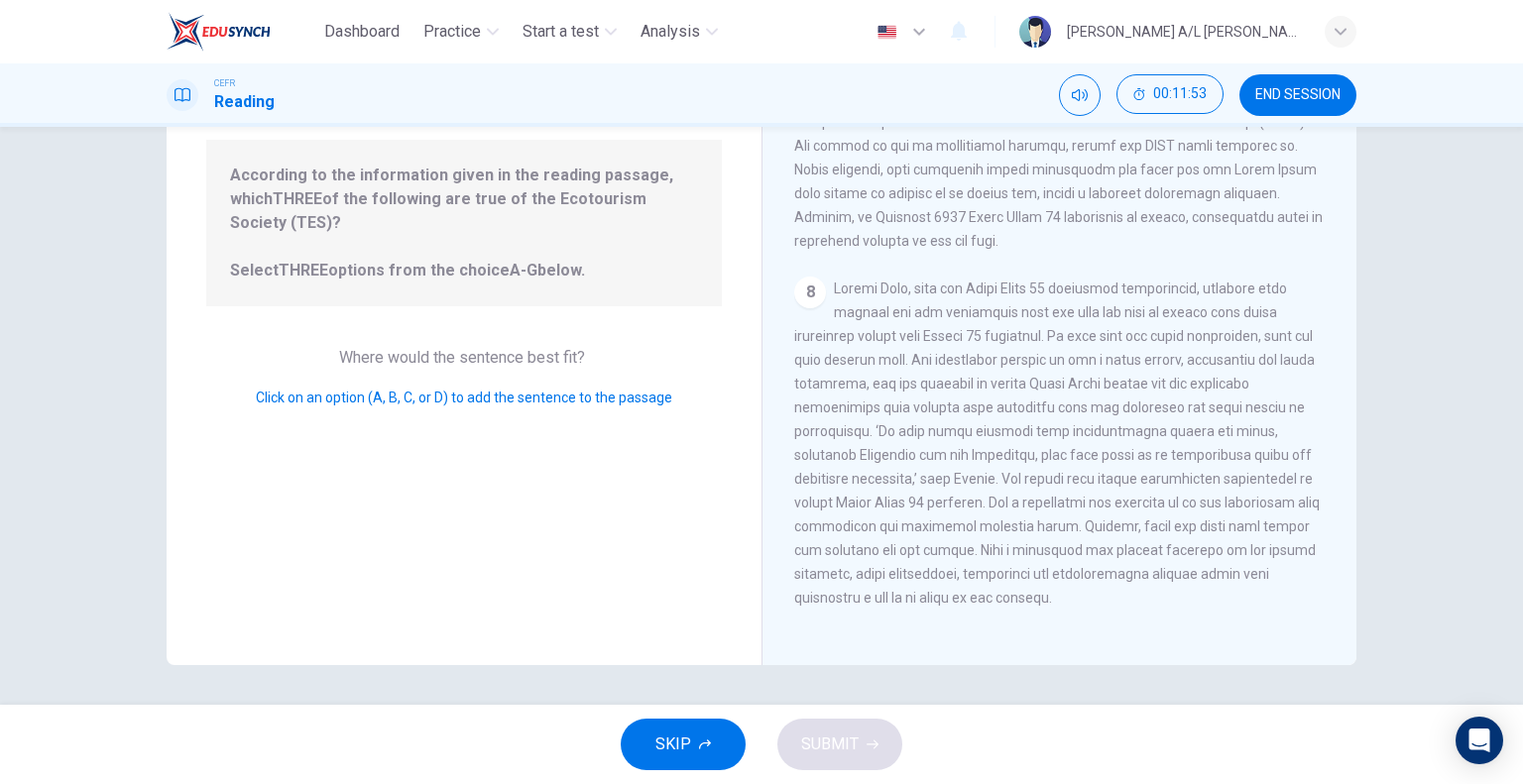 click on "END SESSION" at bounding box center [1298, 95] 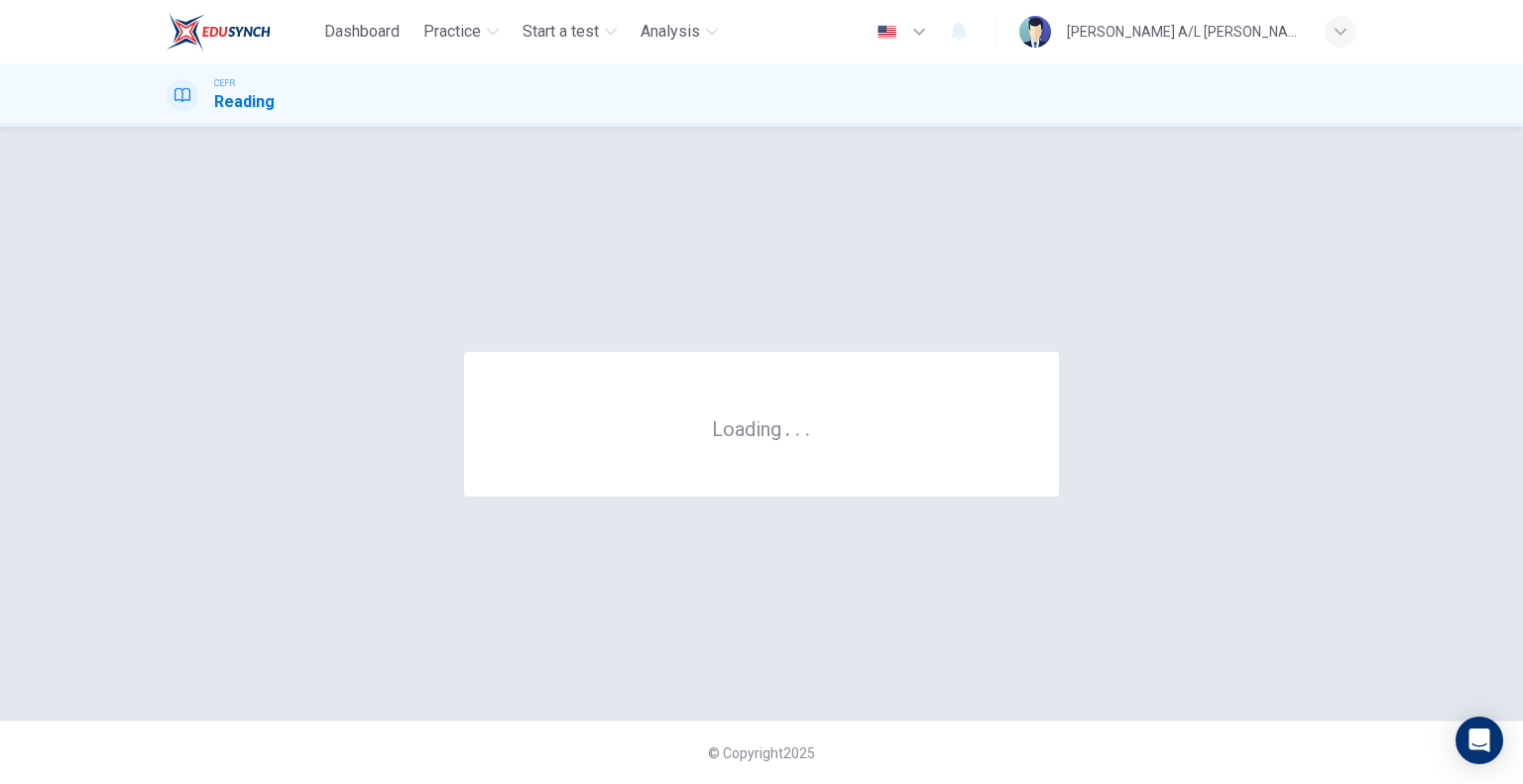 scroll, scrollTop: 0, scrollLeft: 0, axis: both 